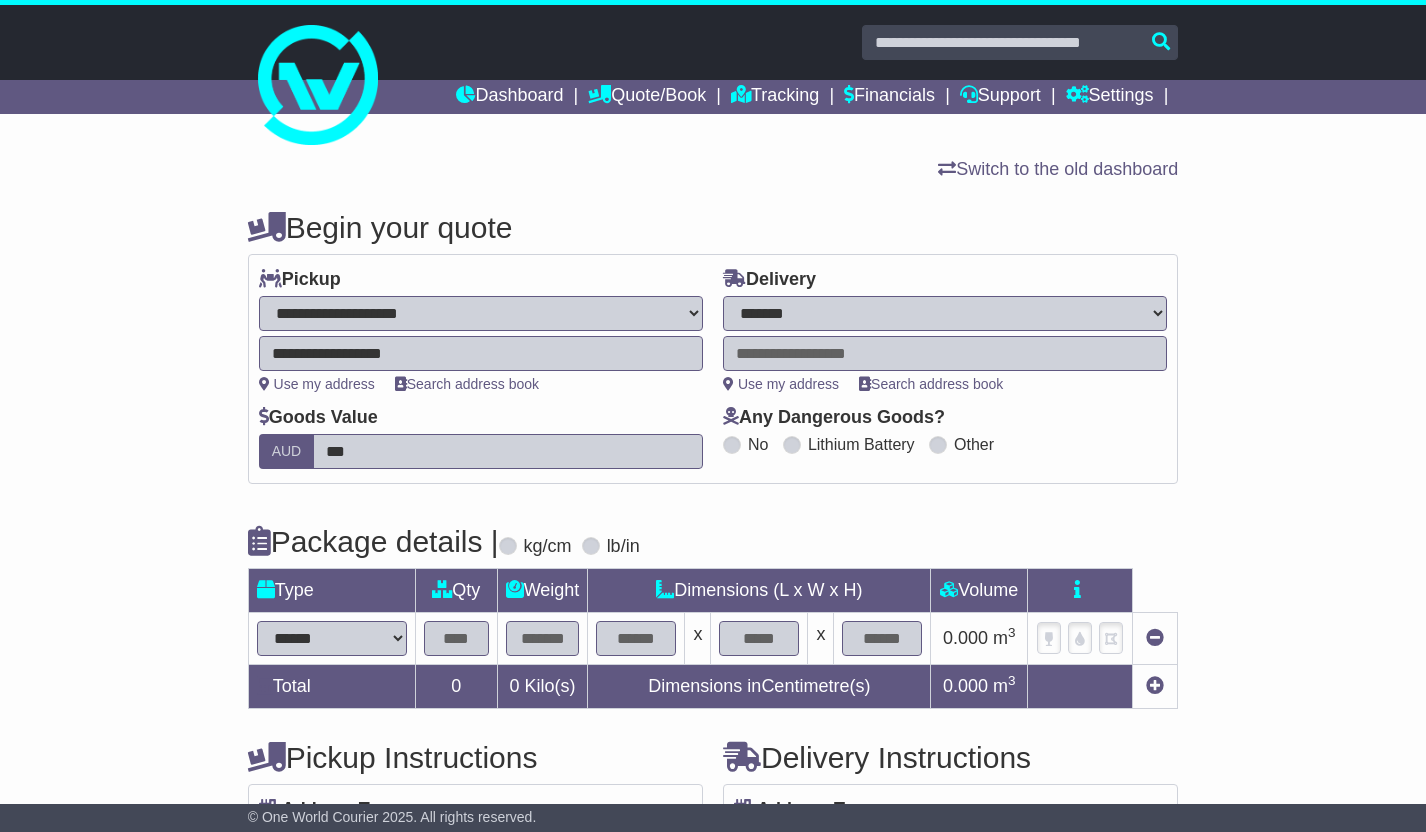 select on "***" 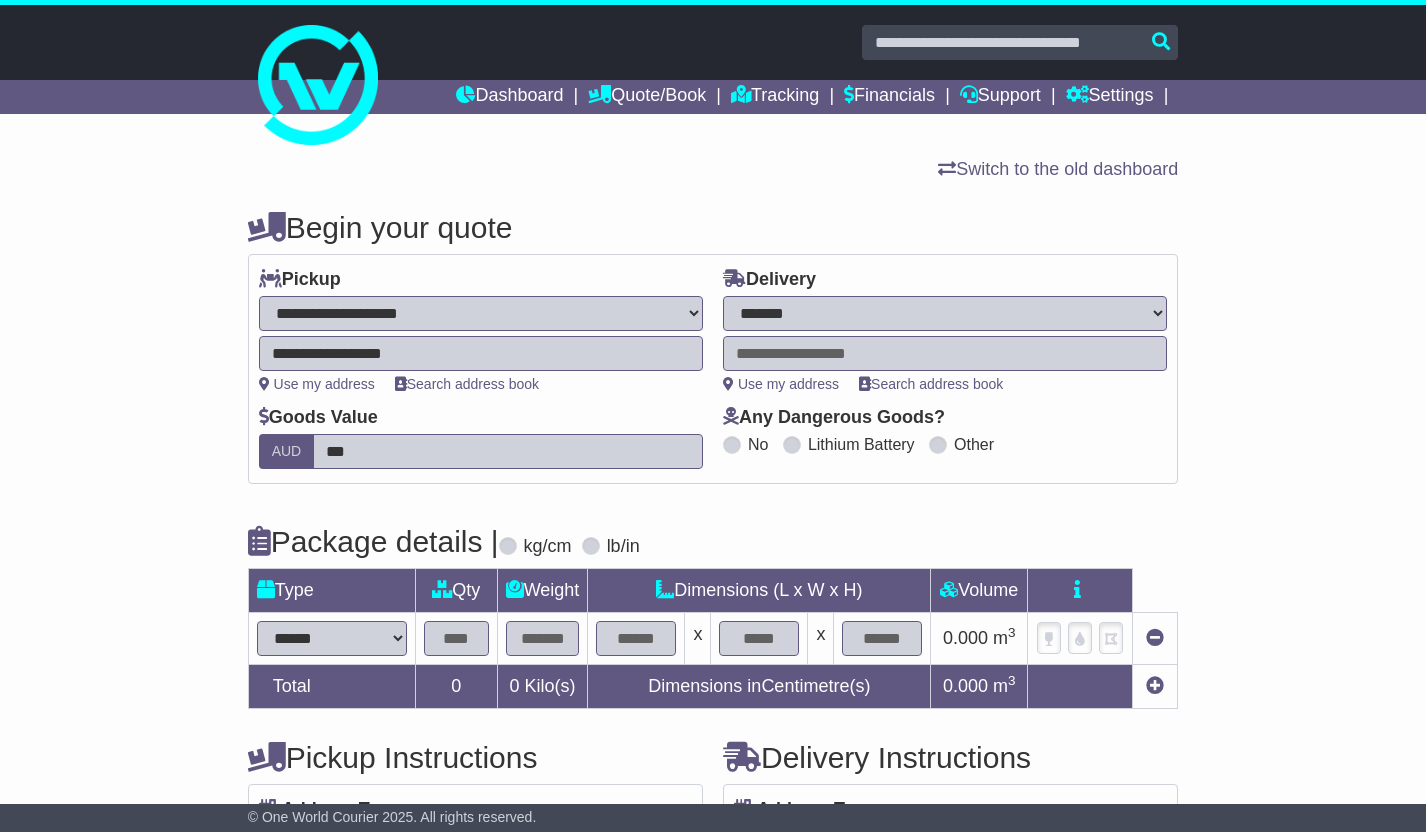 scroll, scrollTop: 0, scrollLeft: 0, axis: both 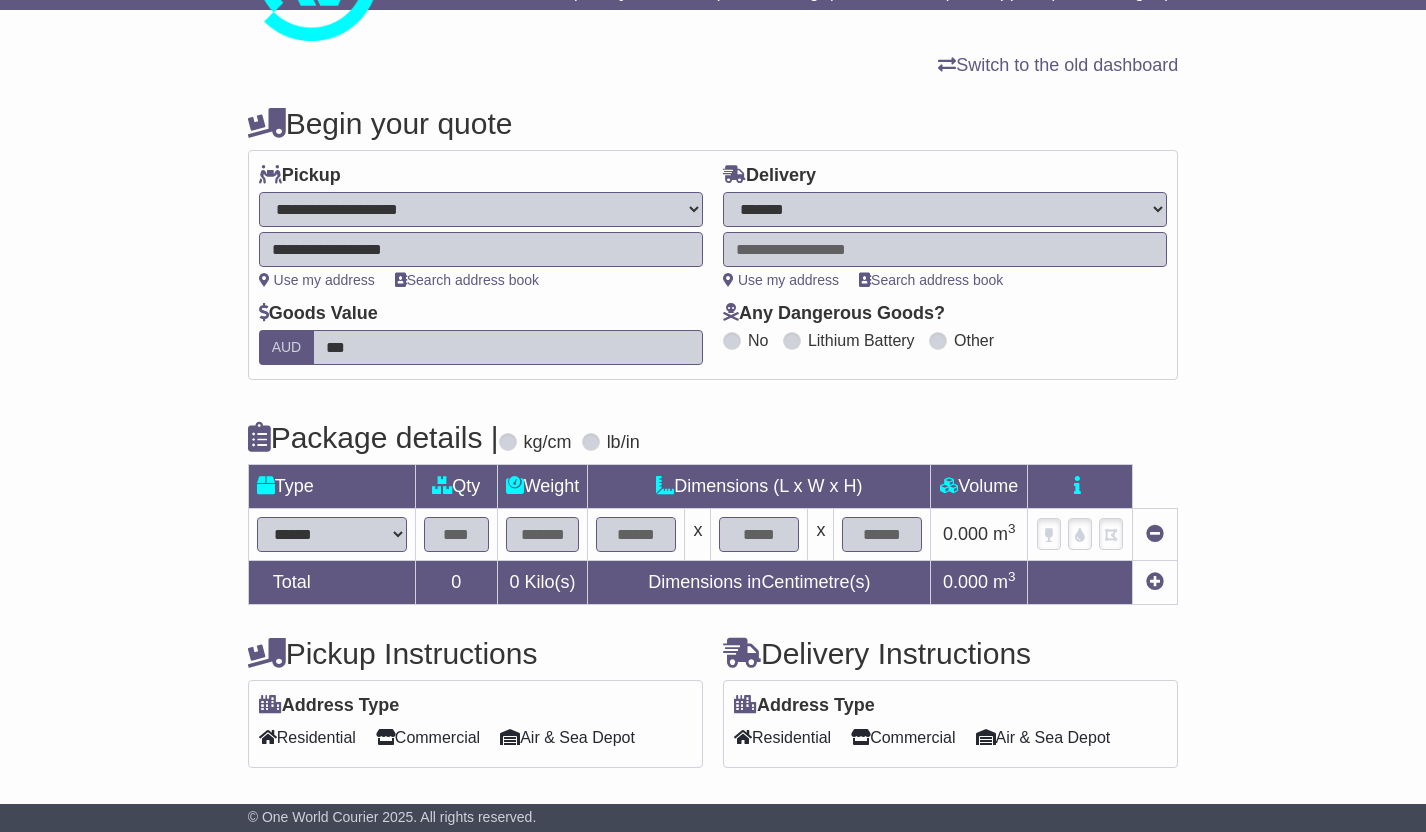 click on "**" at bounding box center [945, 249] 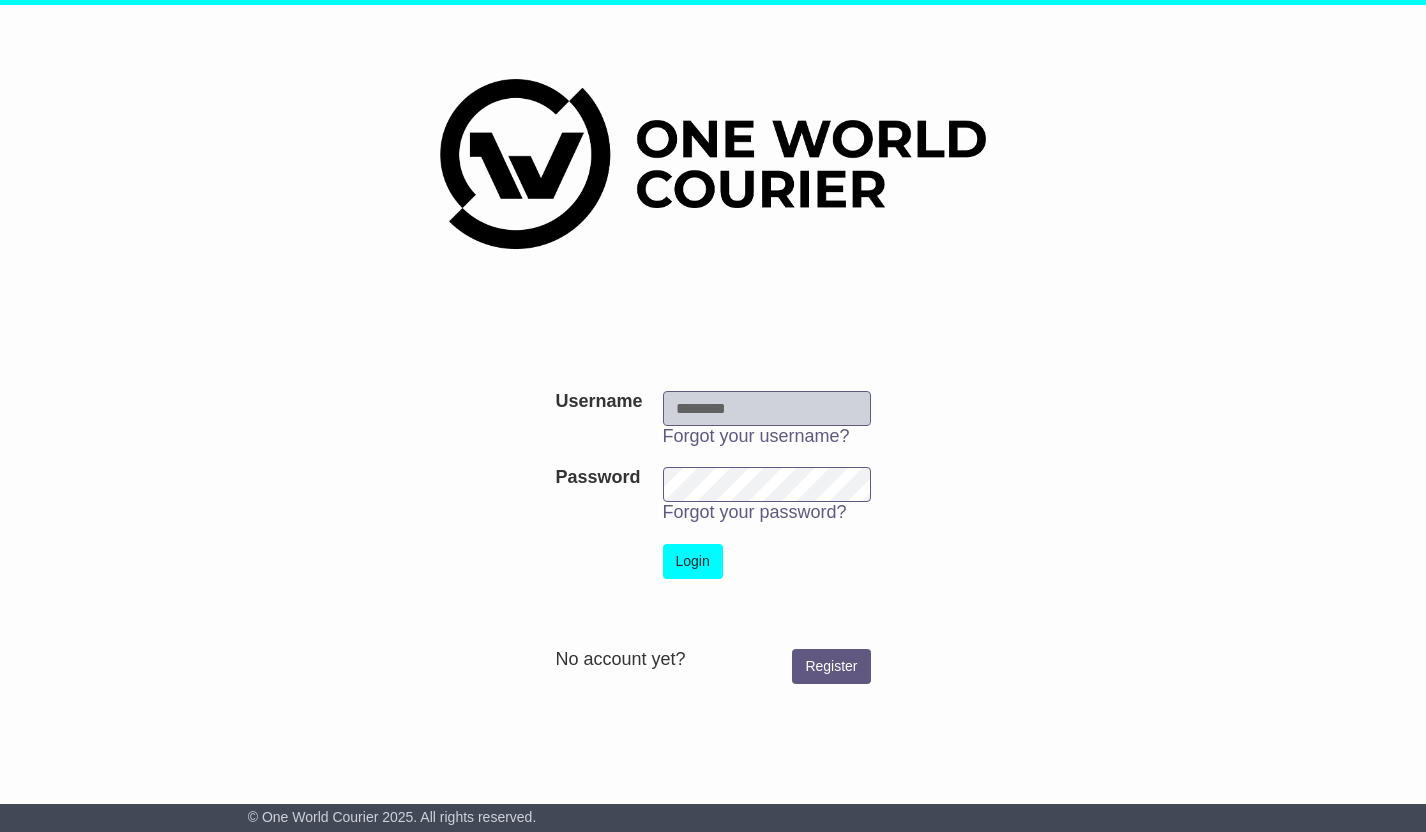 scroll, scrollTop: 0, scrollLeft: 0, axis: both 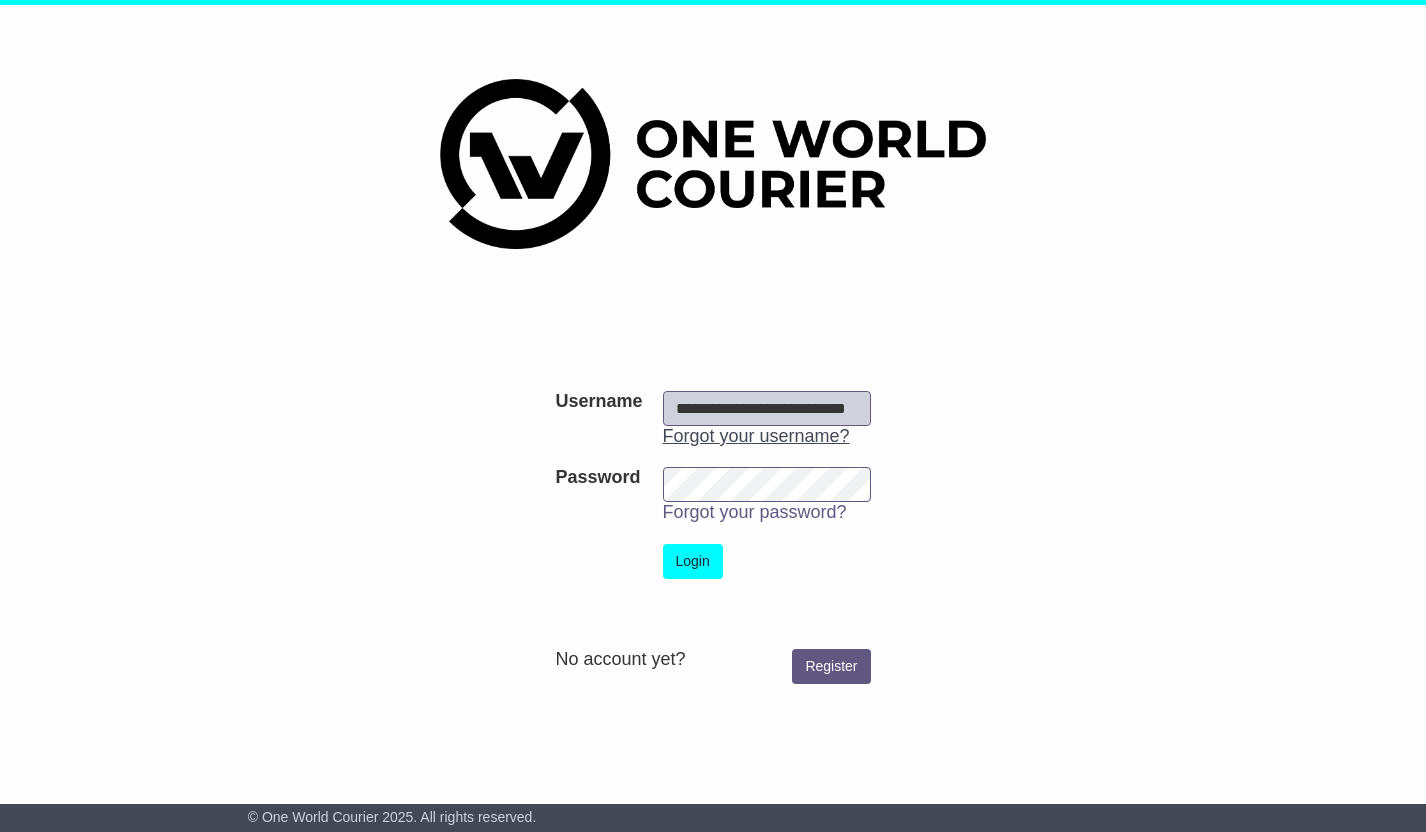 click on "Login" at bounding box center [693, 561] 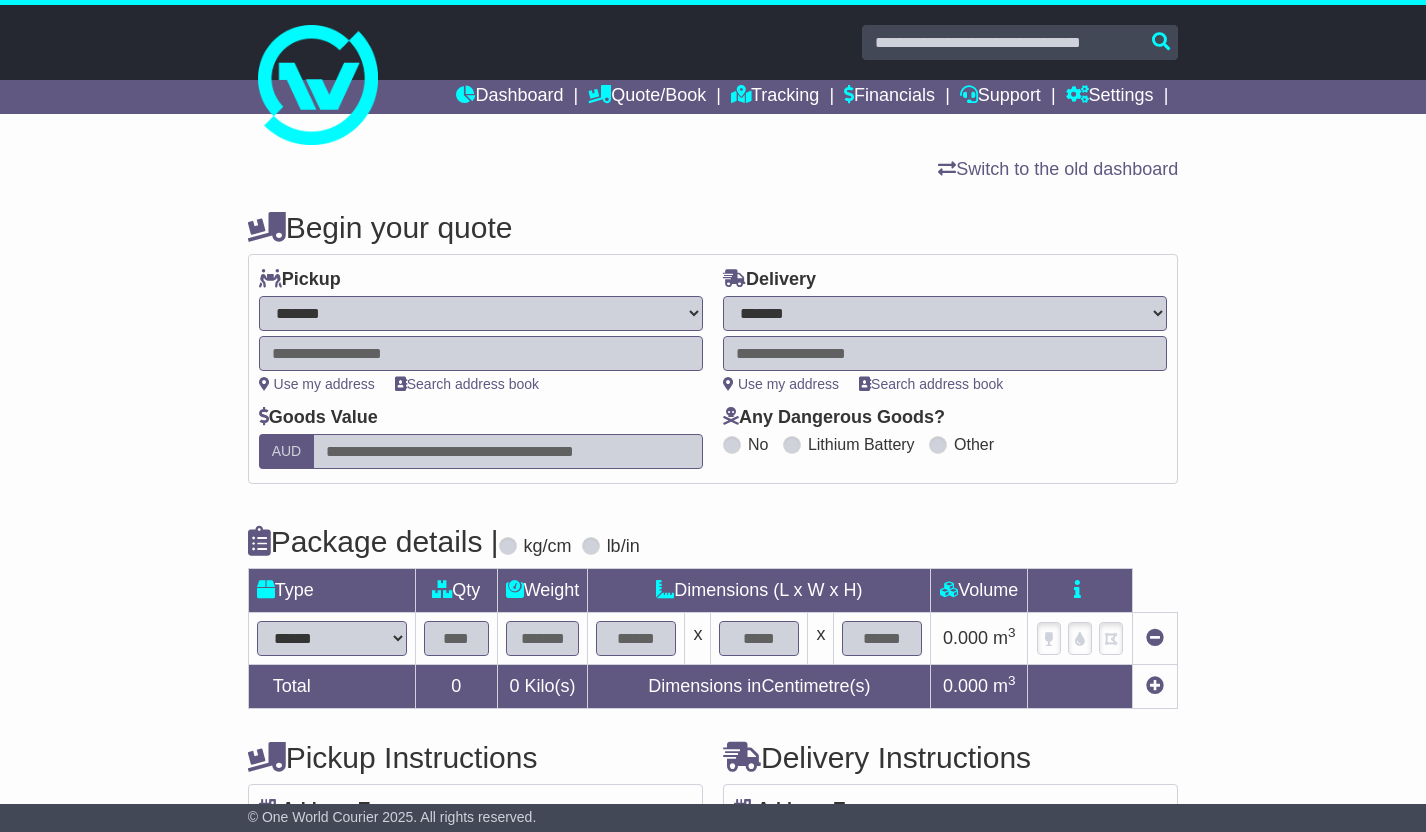 select on "**" 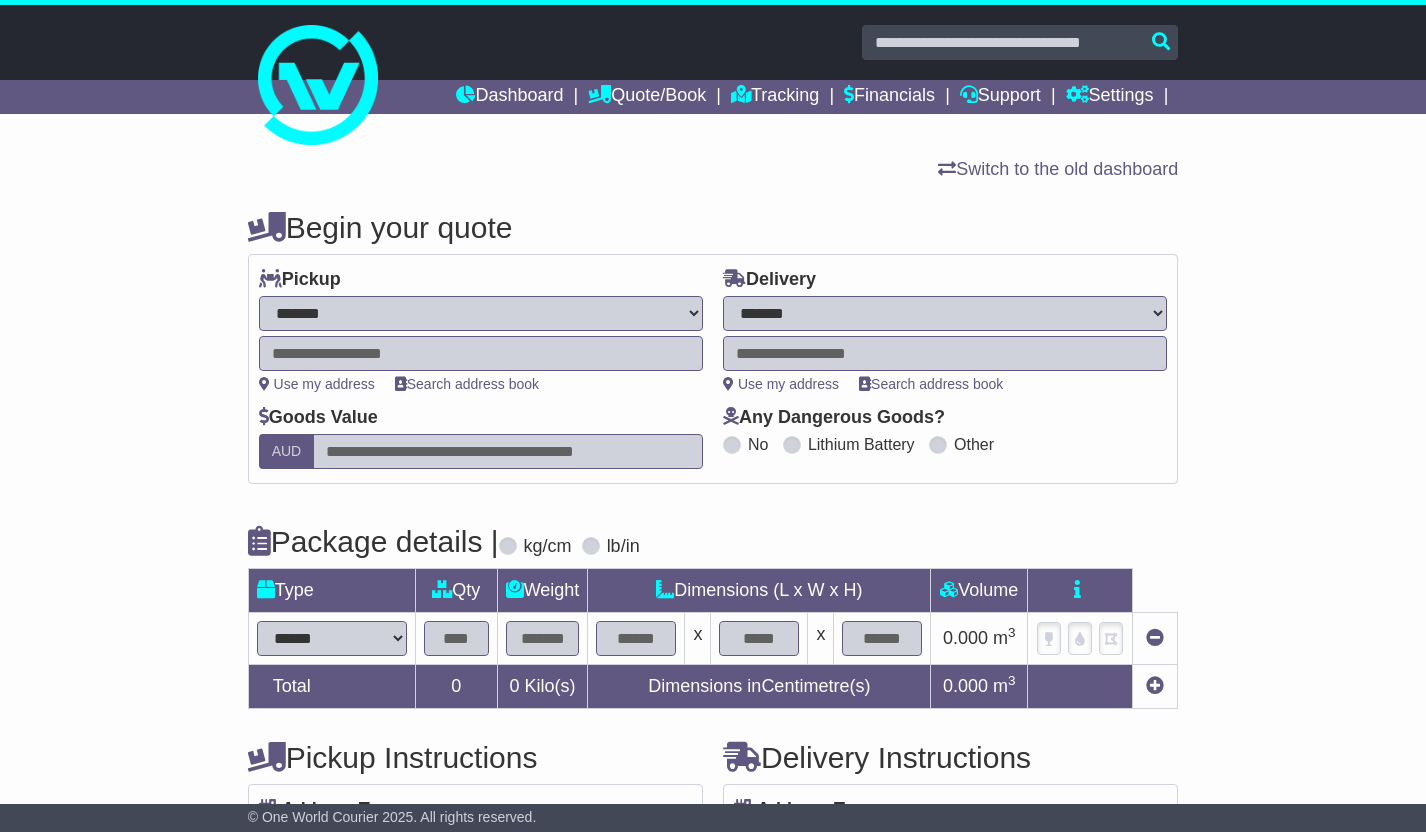 scroll, scrollTop: 0, scrollLeft: 0, axis: both 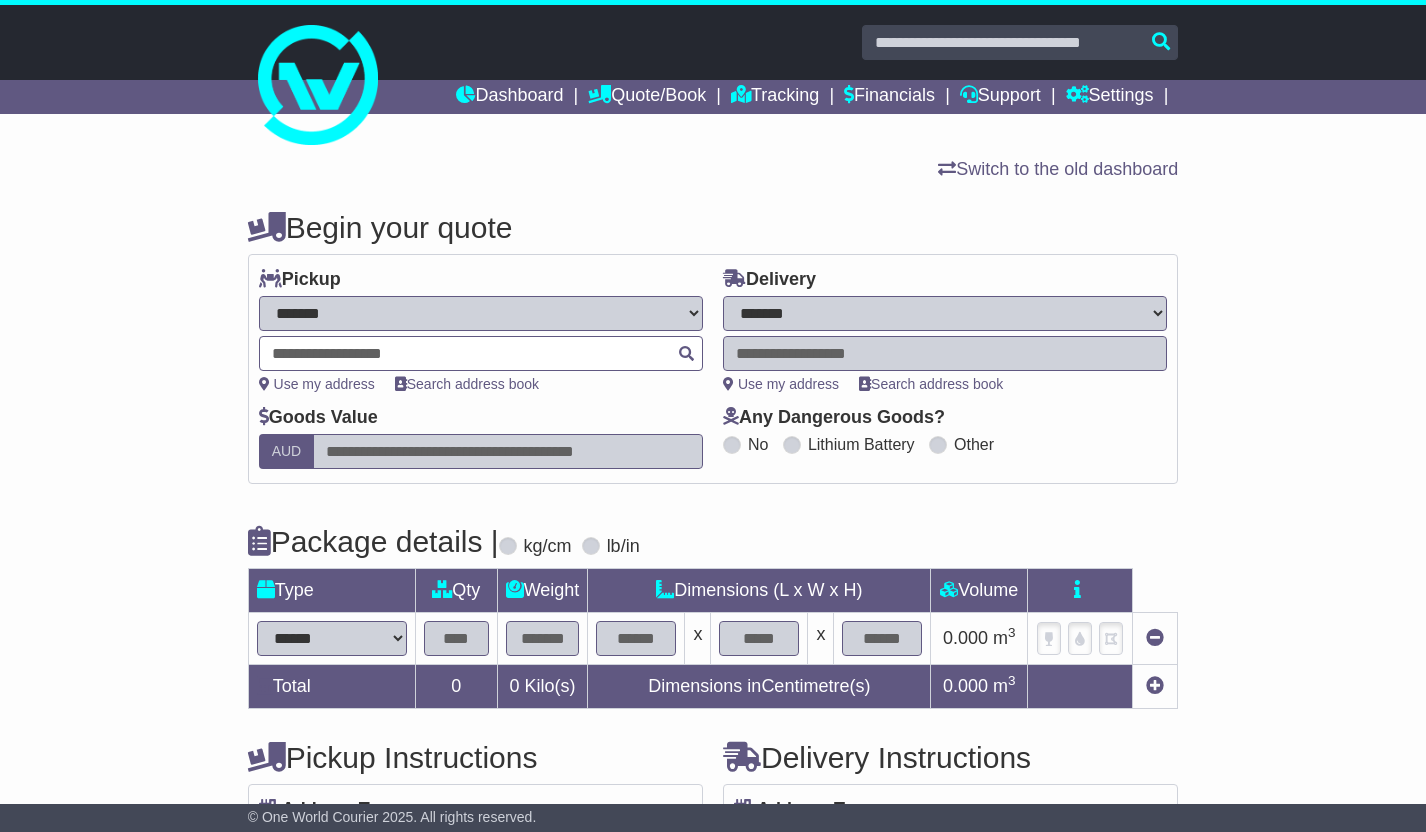 click at bounding box center [481, 353] 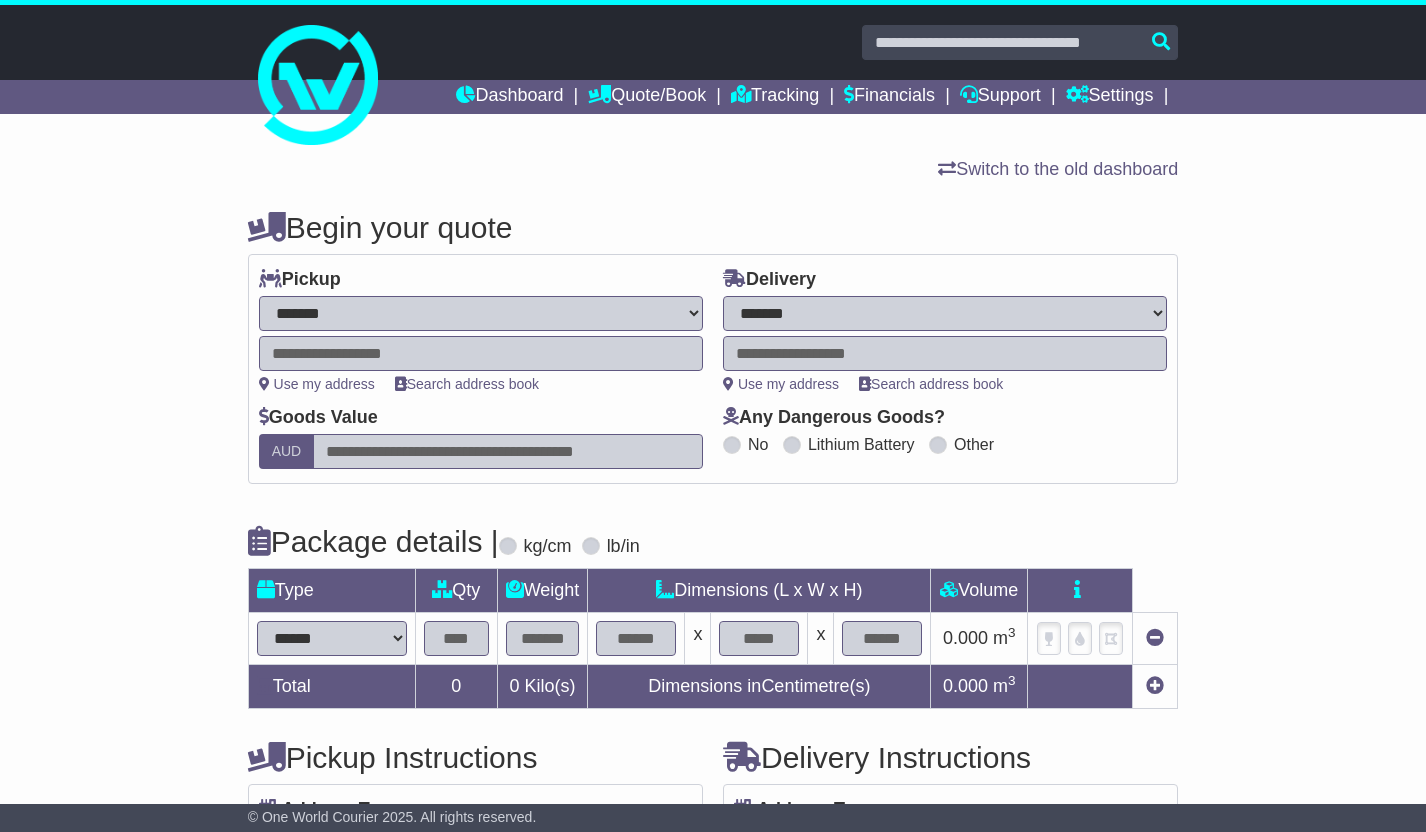 select on "***" 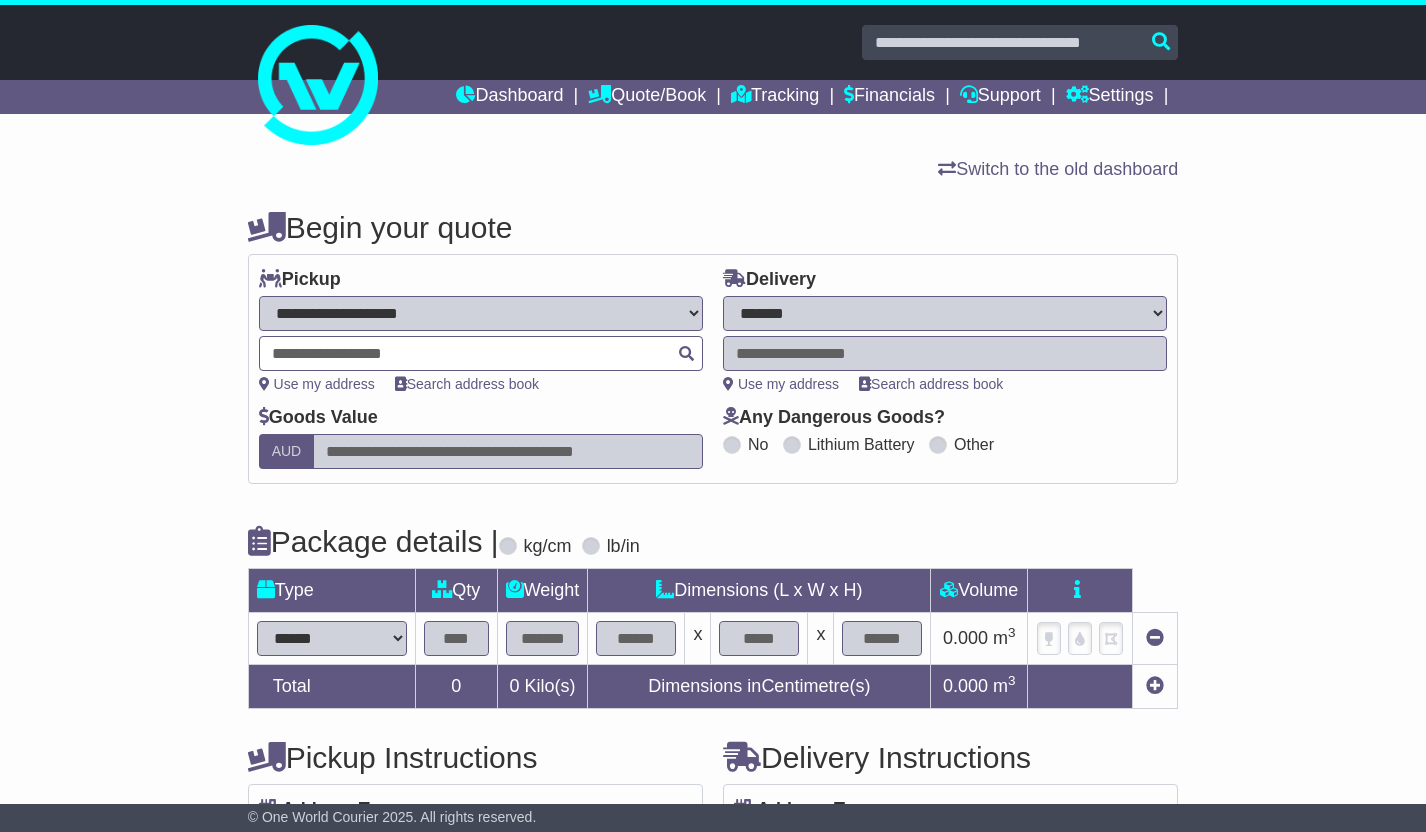 click at bounding box center (481, 353) 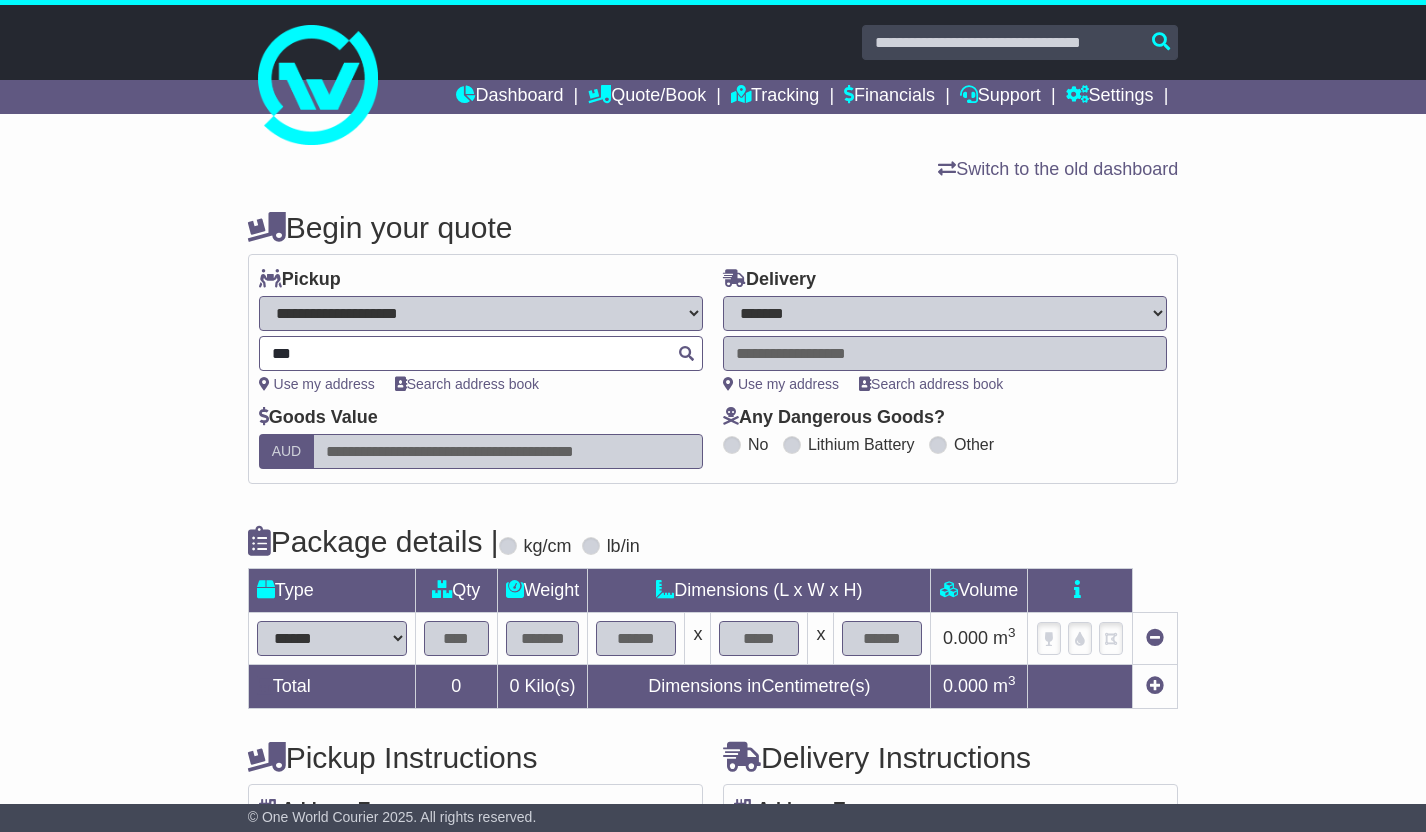 type on "****" 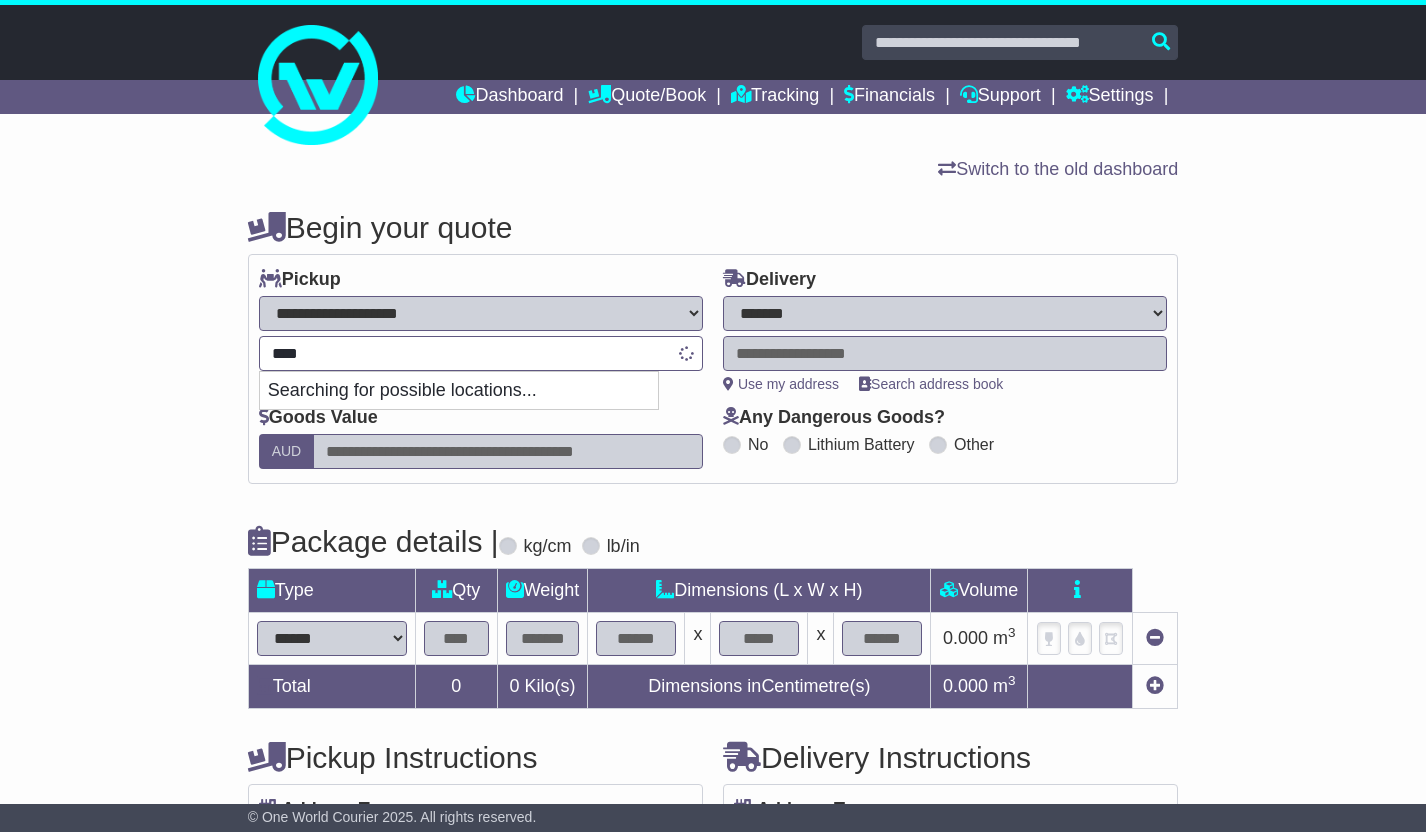 type on "**********" 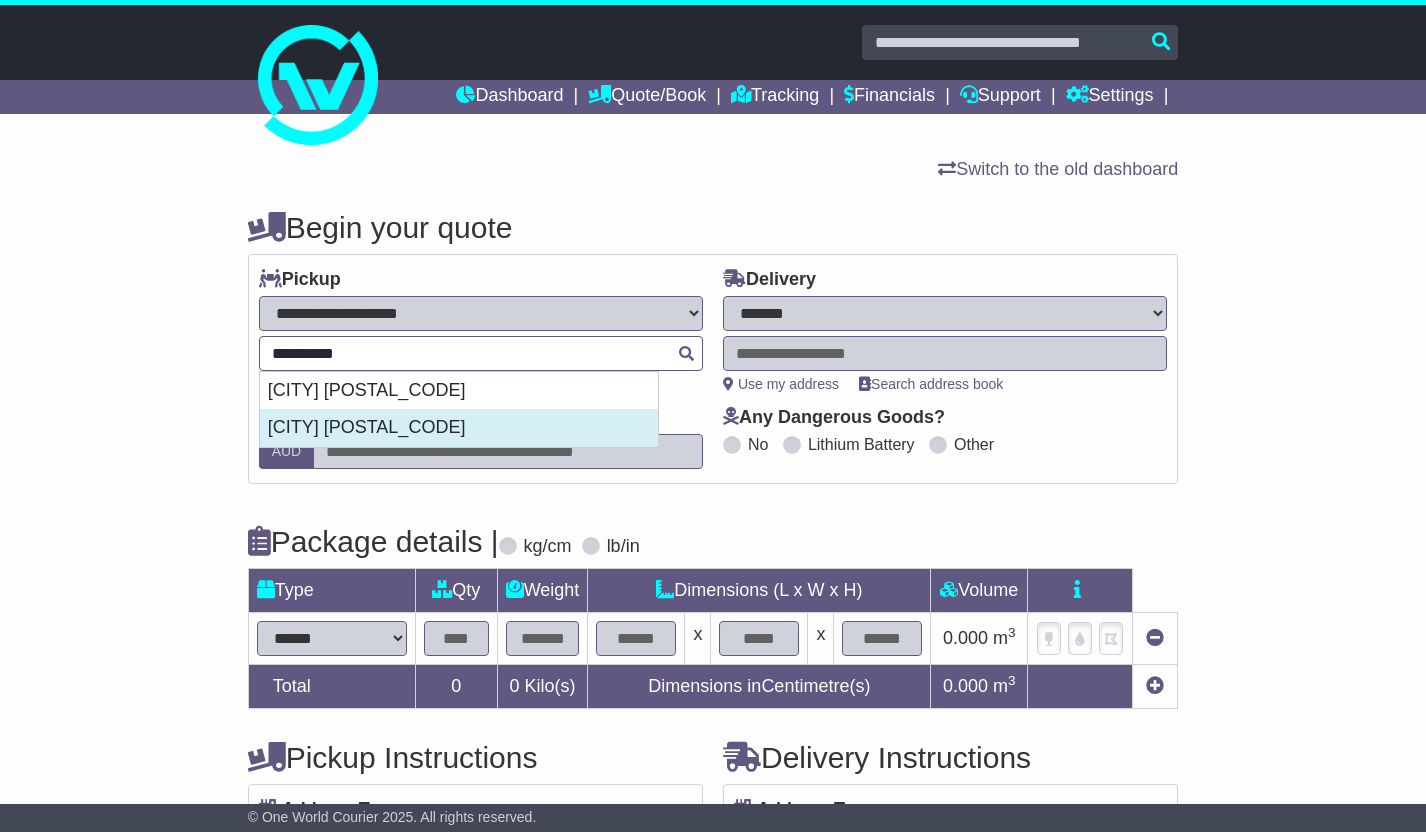click on "BOTTMINGEN 4103" at bounding box center [459, 428] 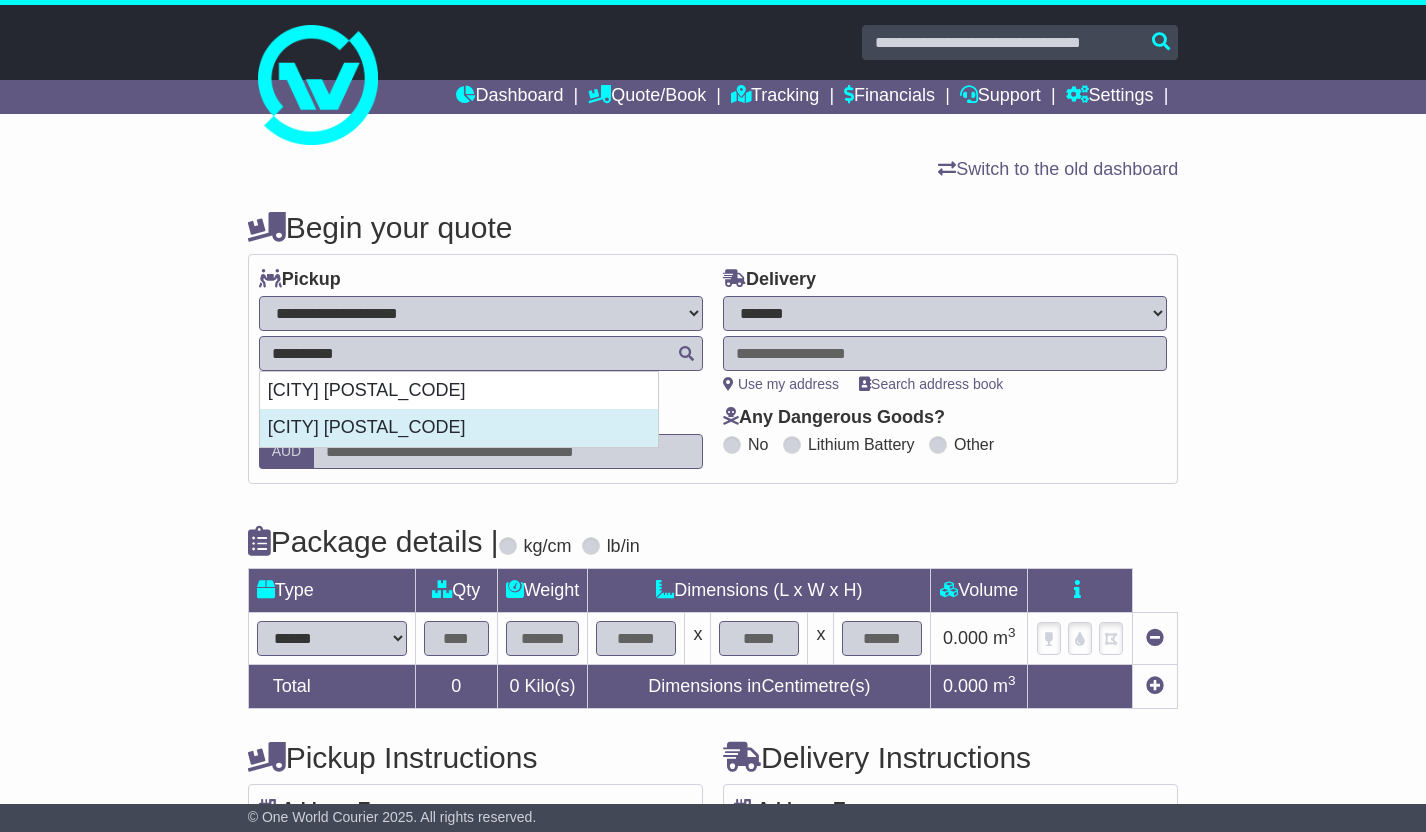type on "**********" 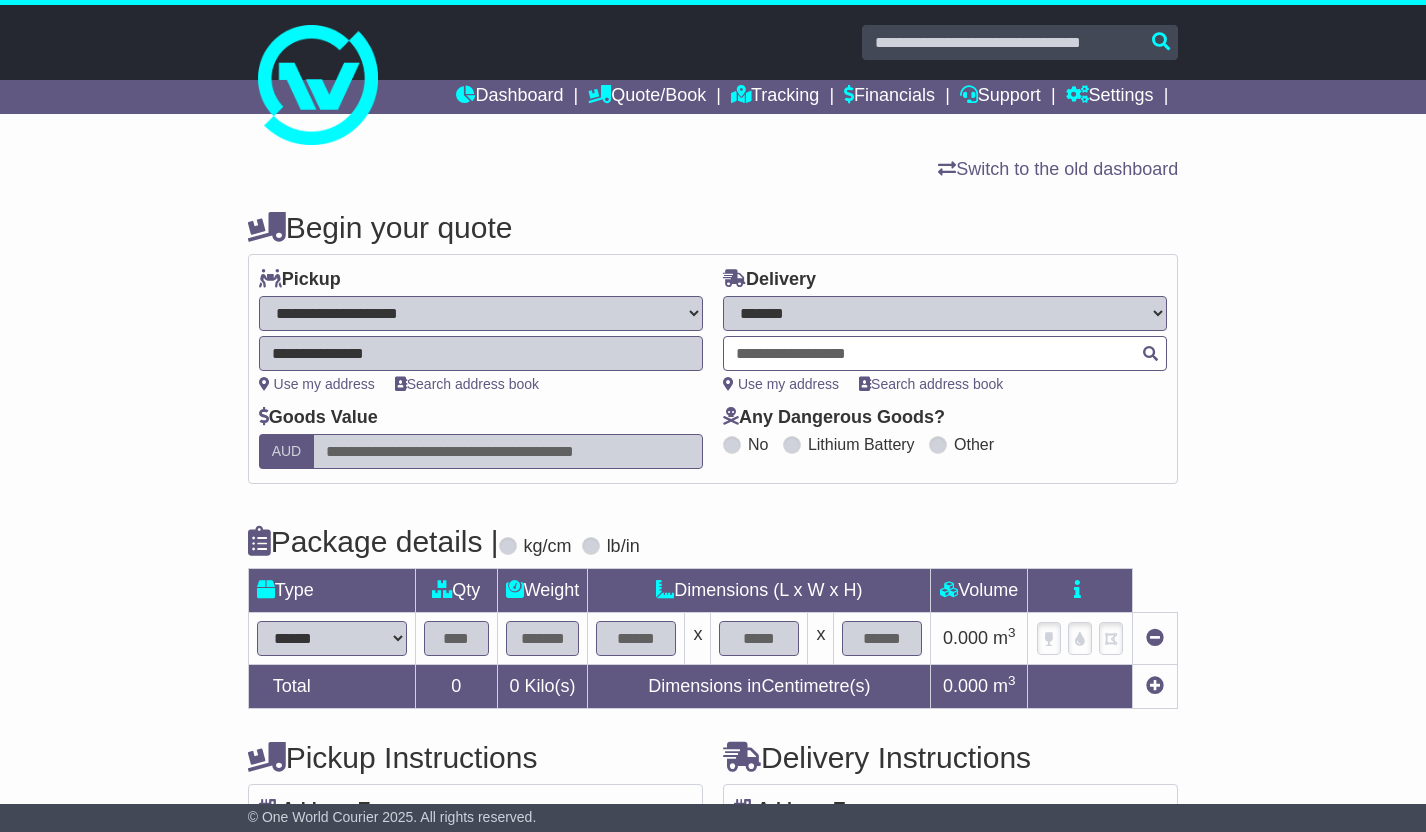 click at bounding box center [945, 353] 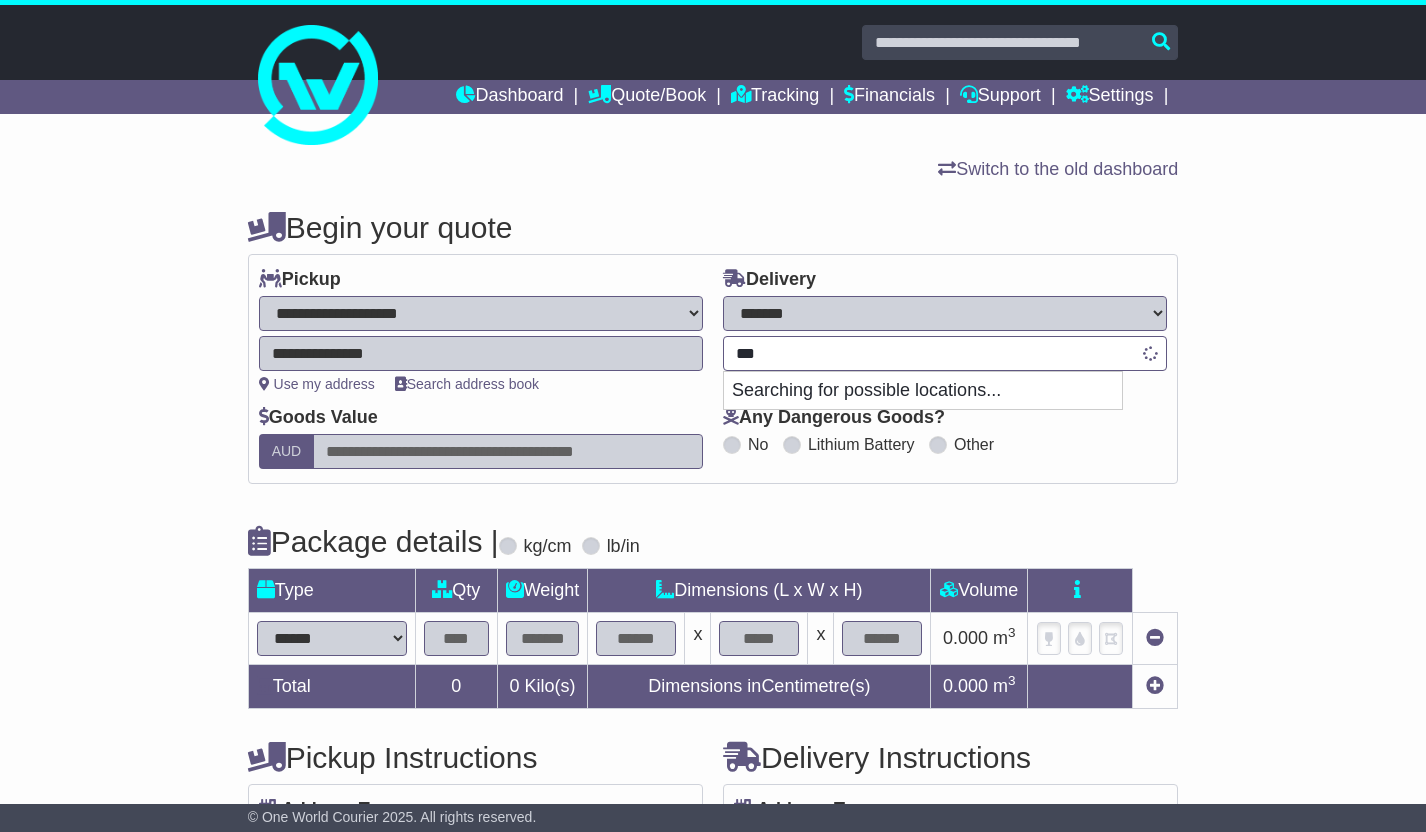 type on "****" 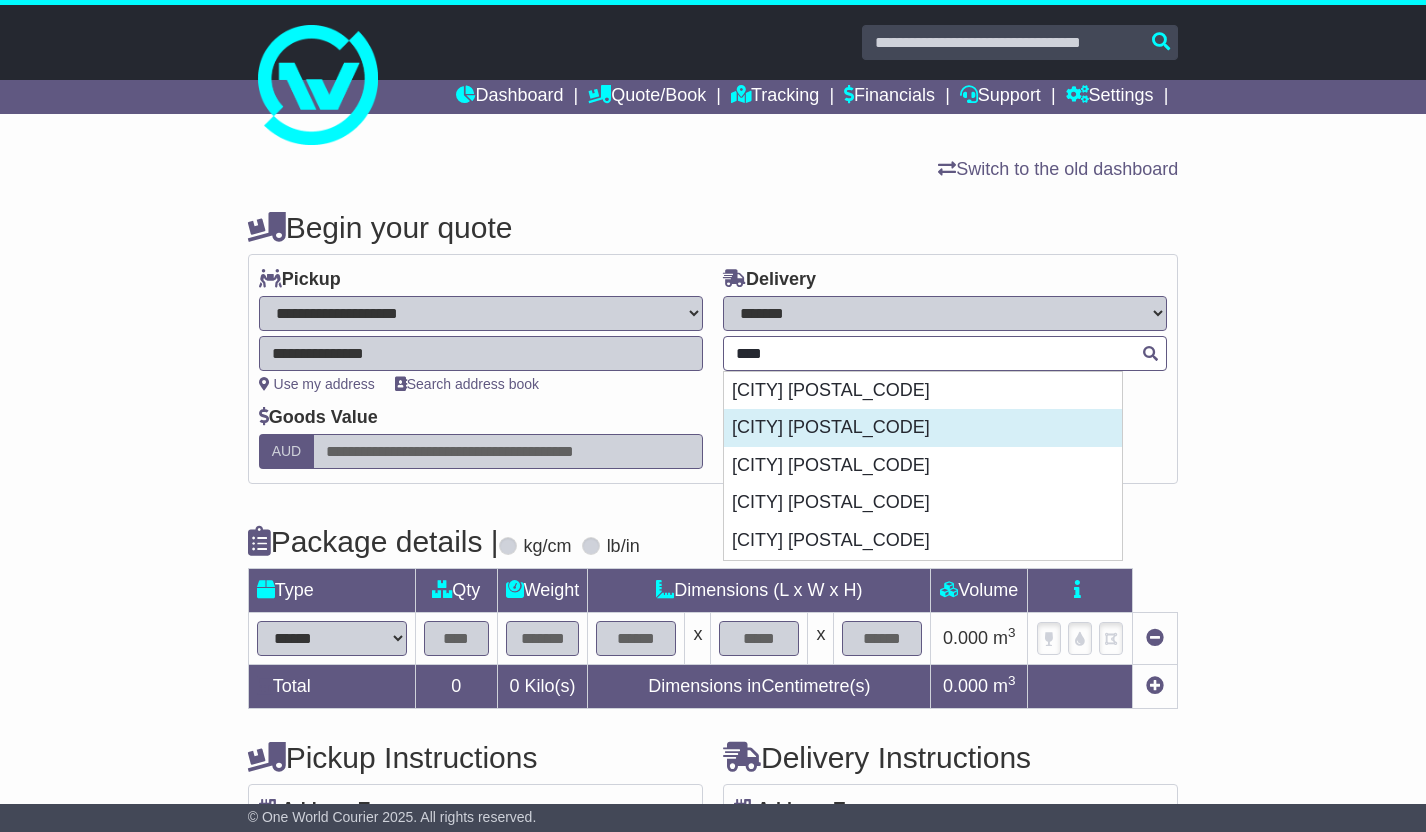 click on "PEAKHURST 2210" at bounding box center [923, 428] 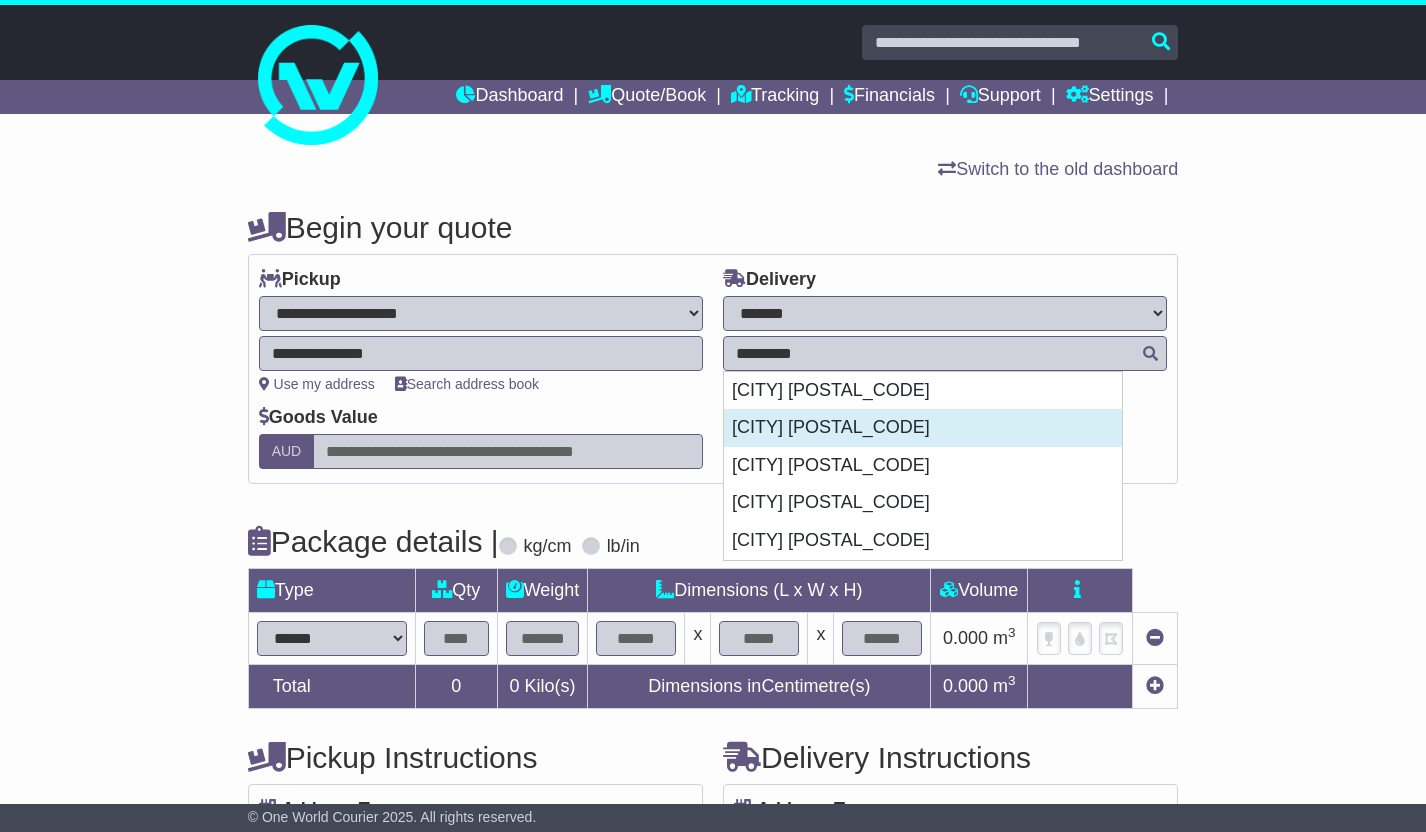 type on "**********" 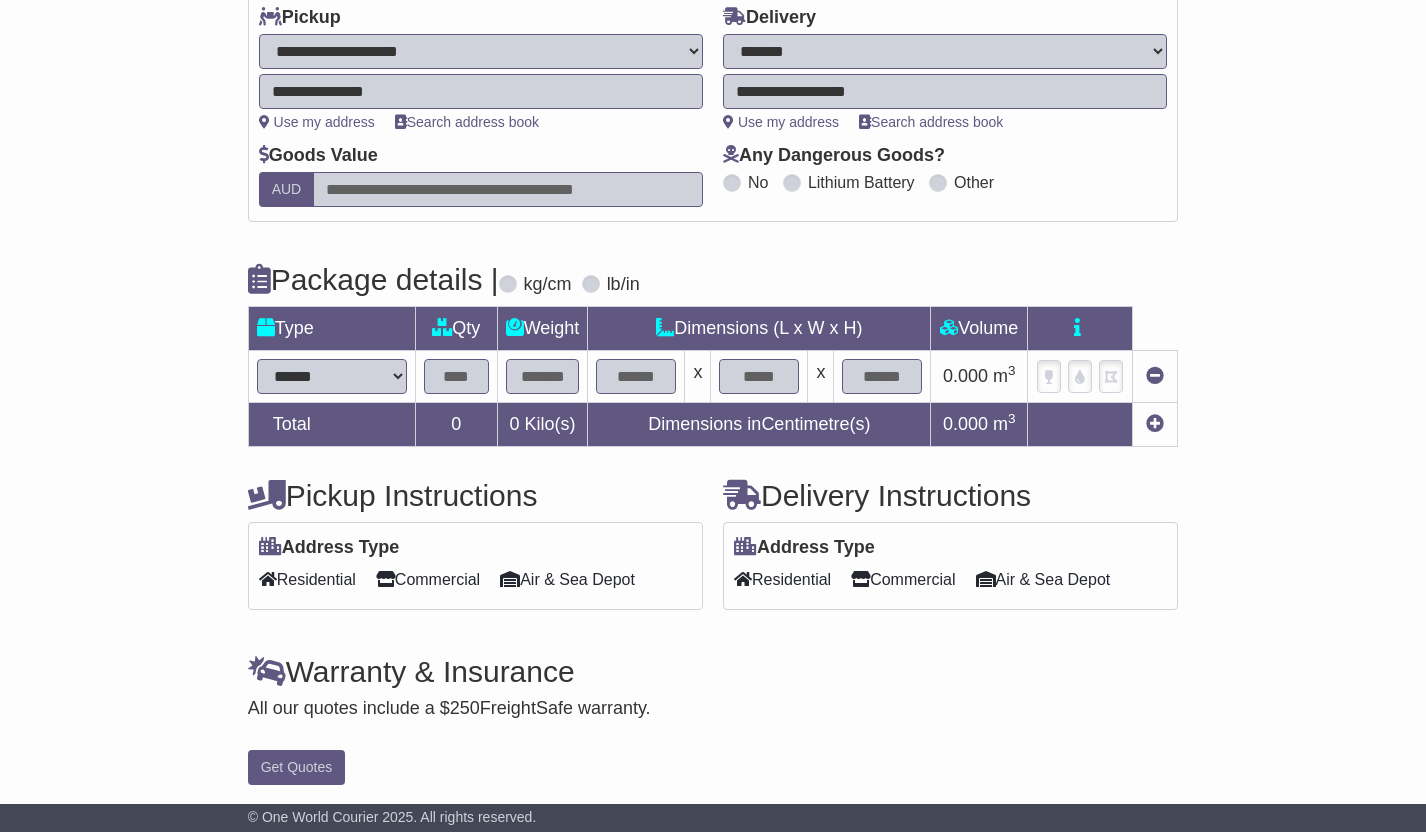scroll, scrollTop: 261, scrollLeft: 0, axis: vertical 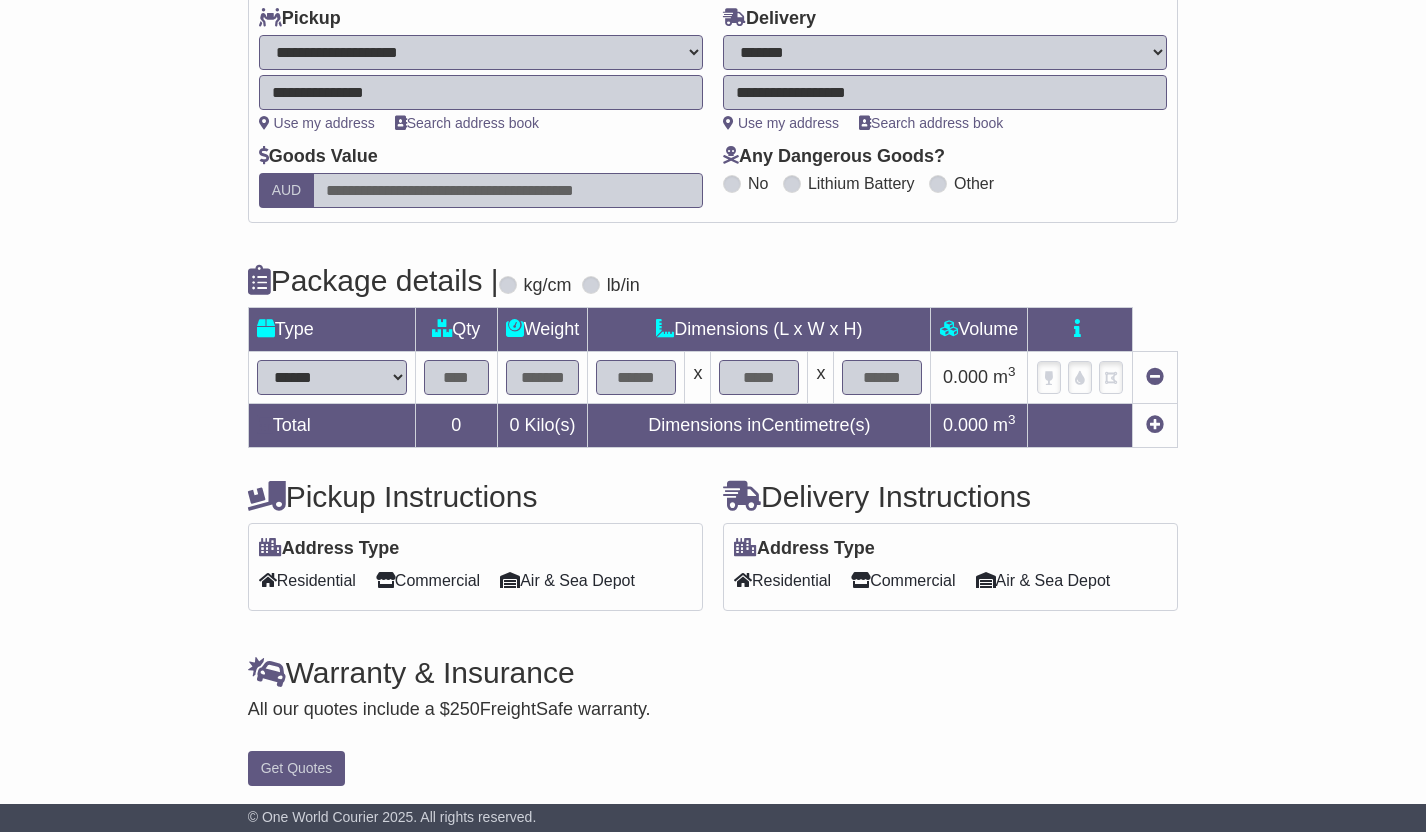 click at bounding box center [508, 190] 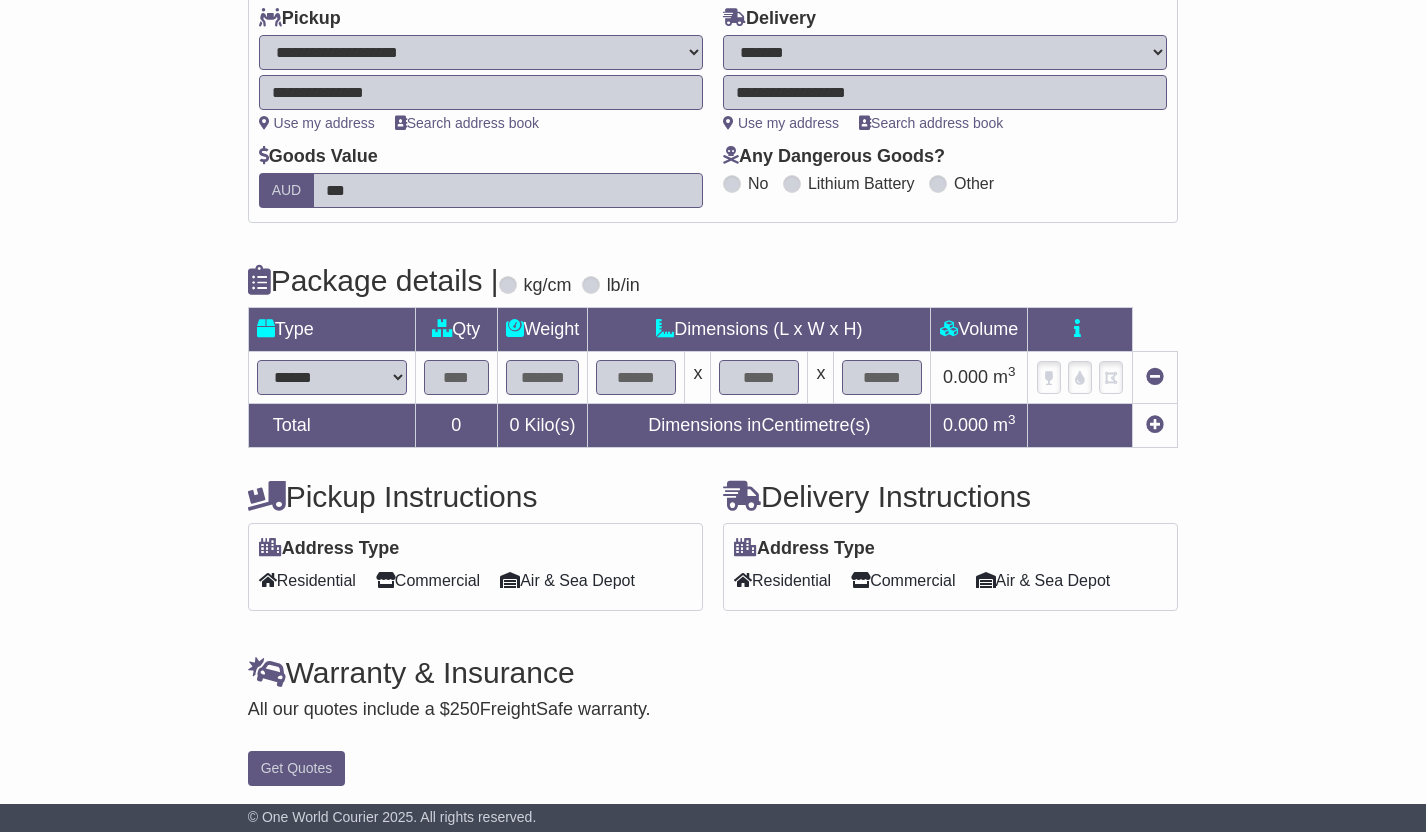 type on "***" 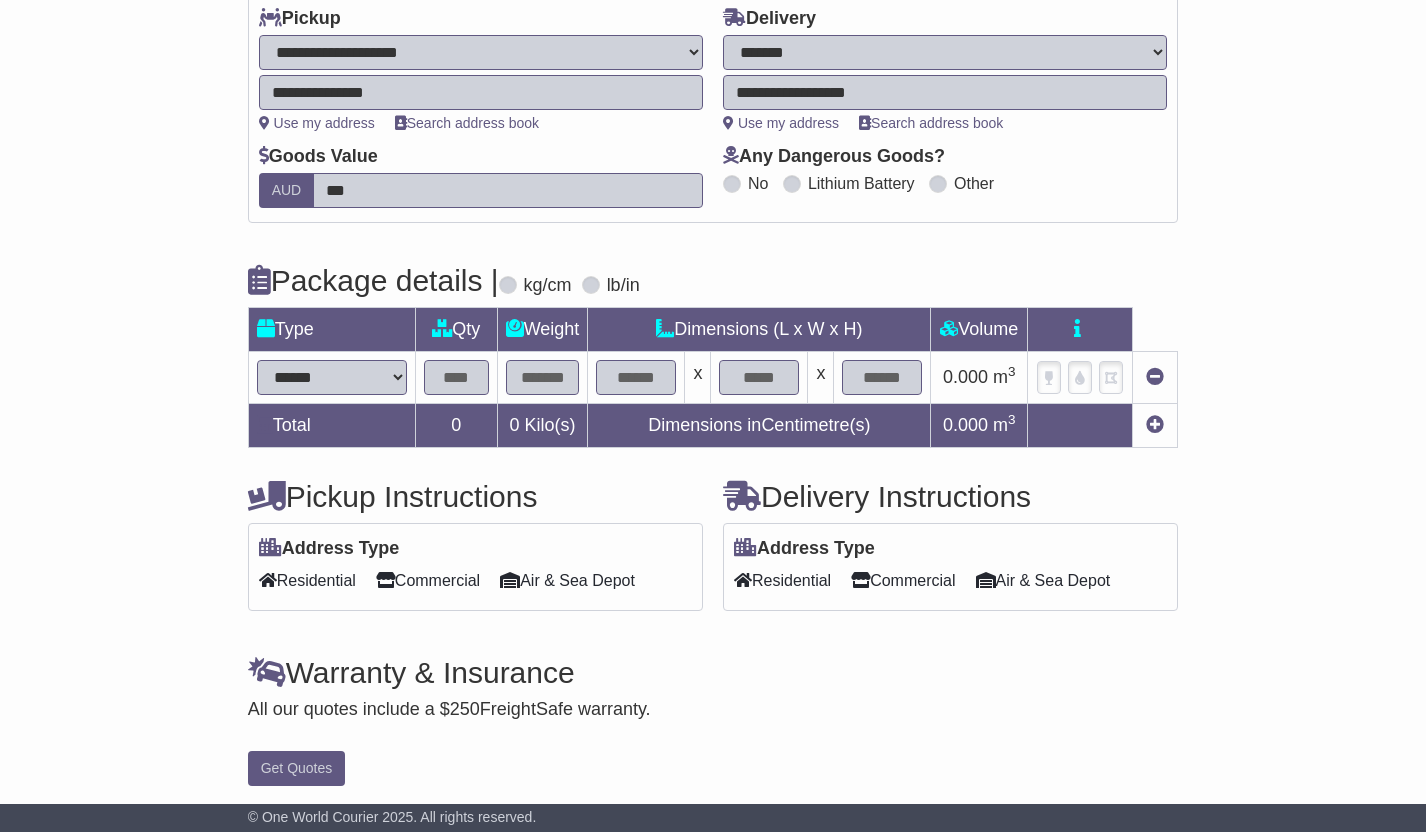 click at bounding box center [456, 377] 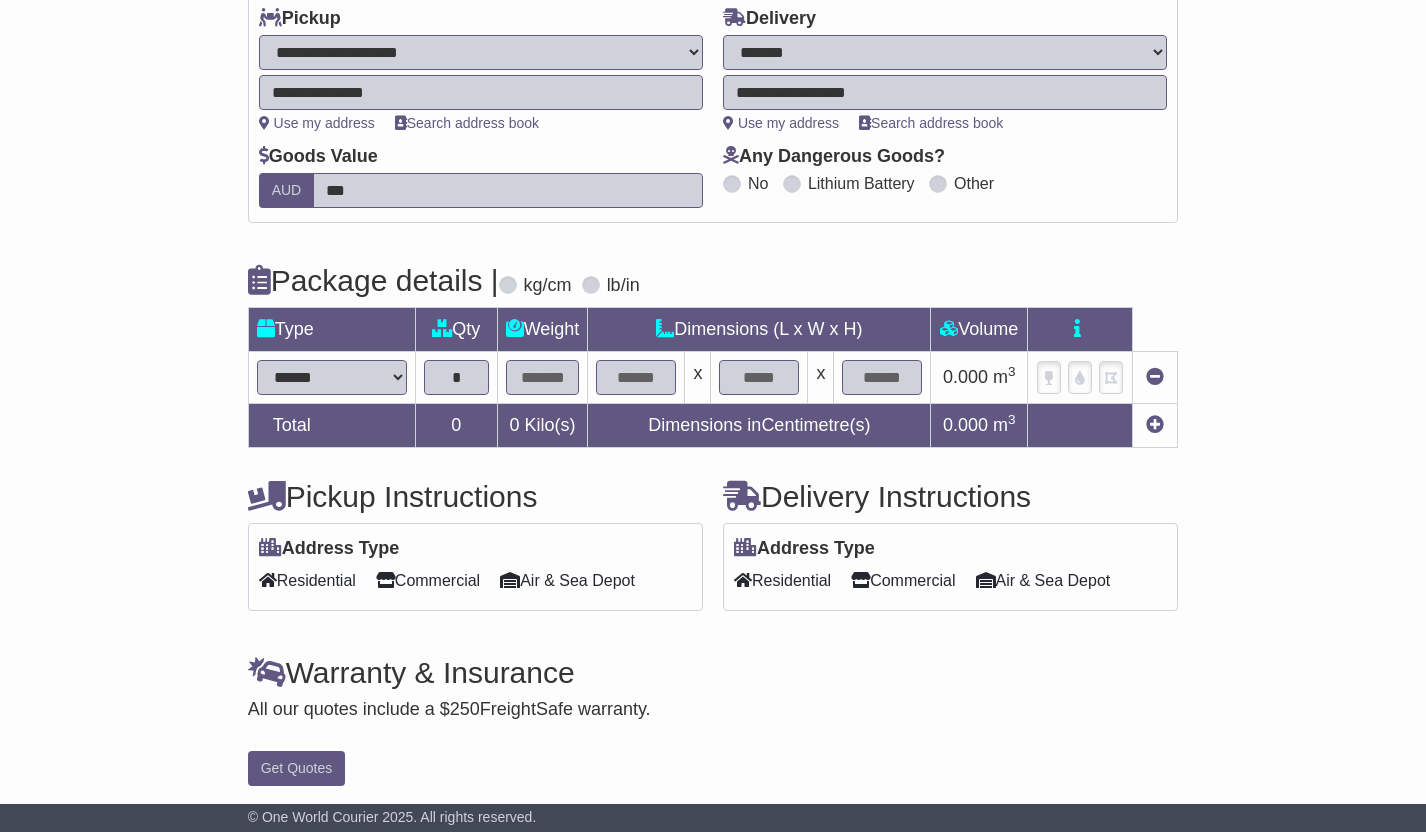 type on "*" 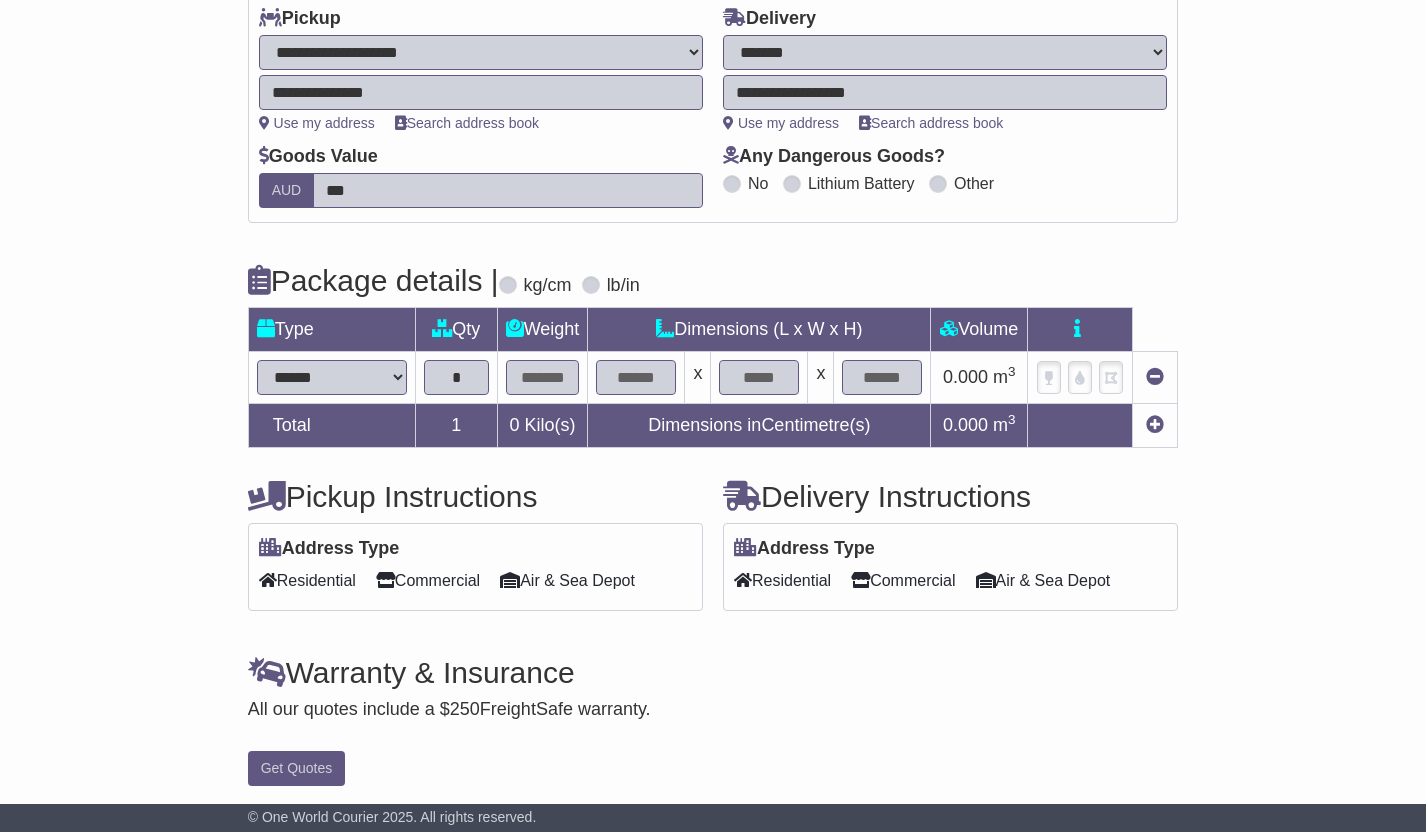 type on "*" 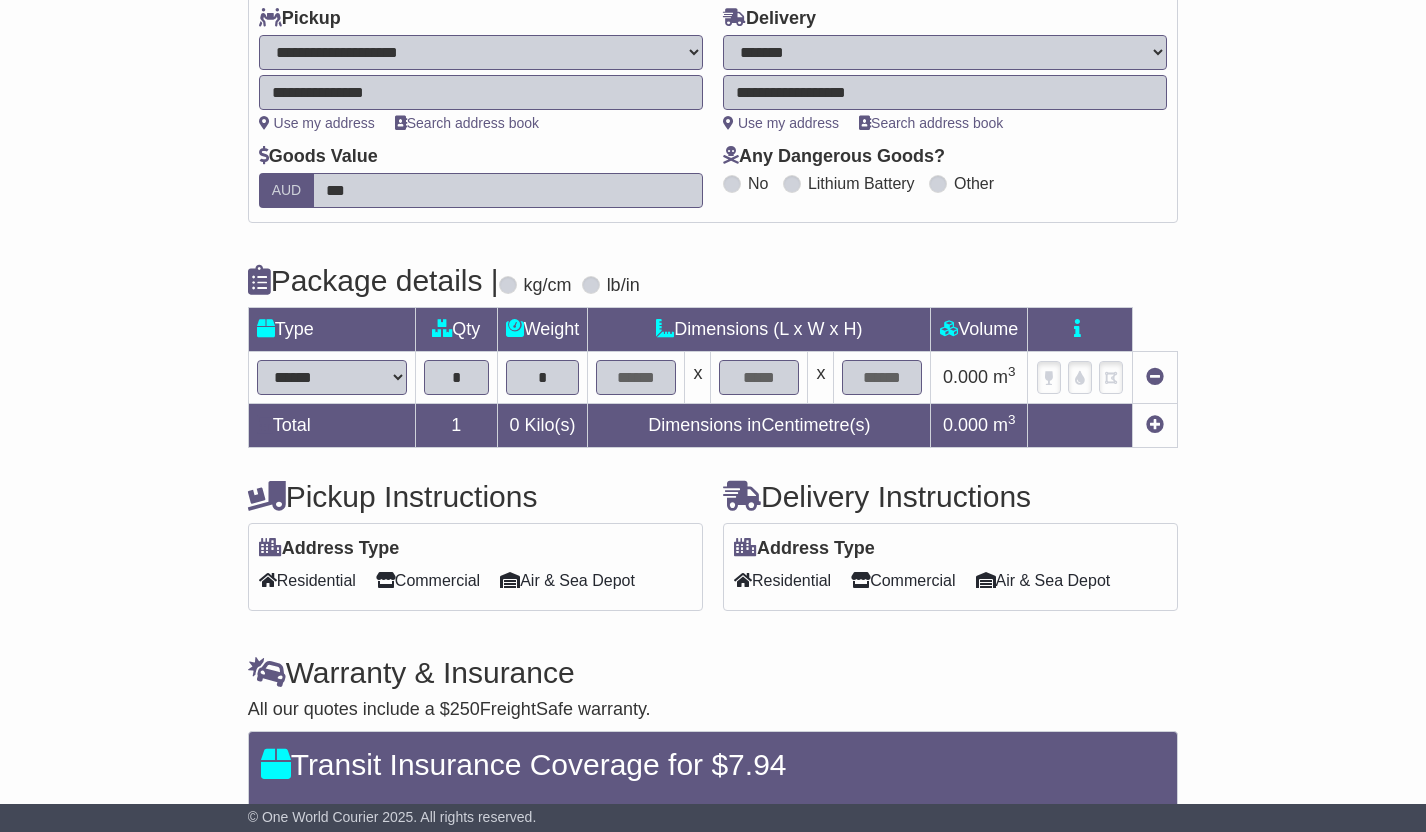 type on "*" 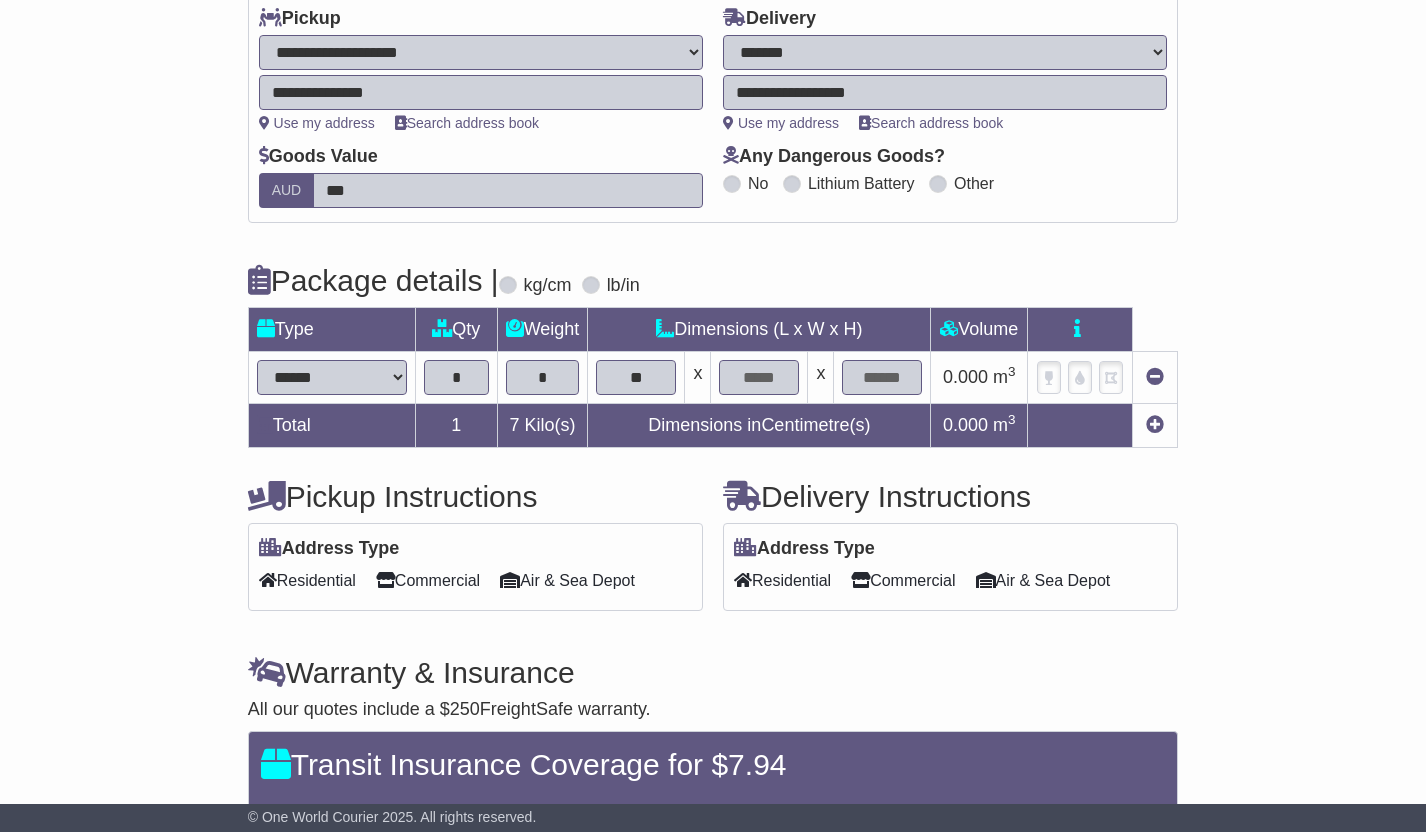 type on "**" 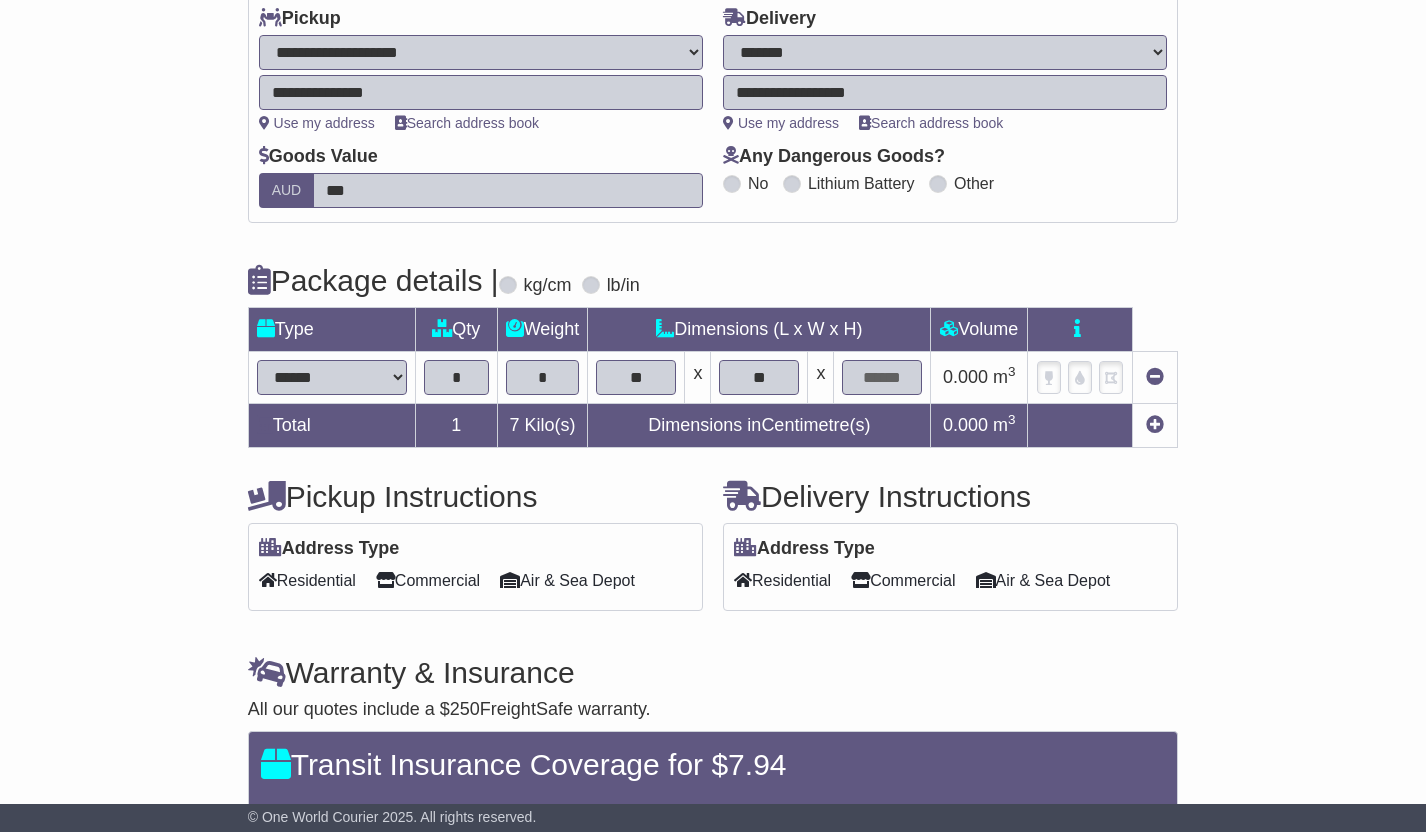 type on "**" 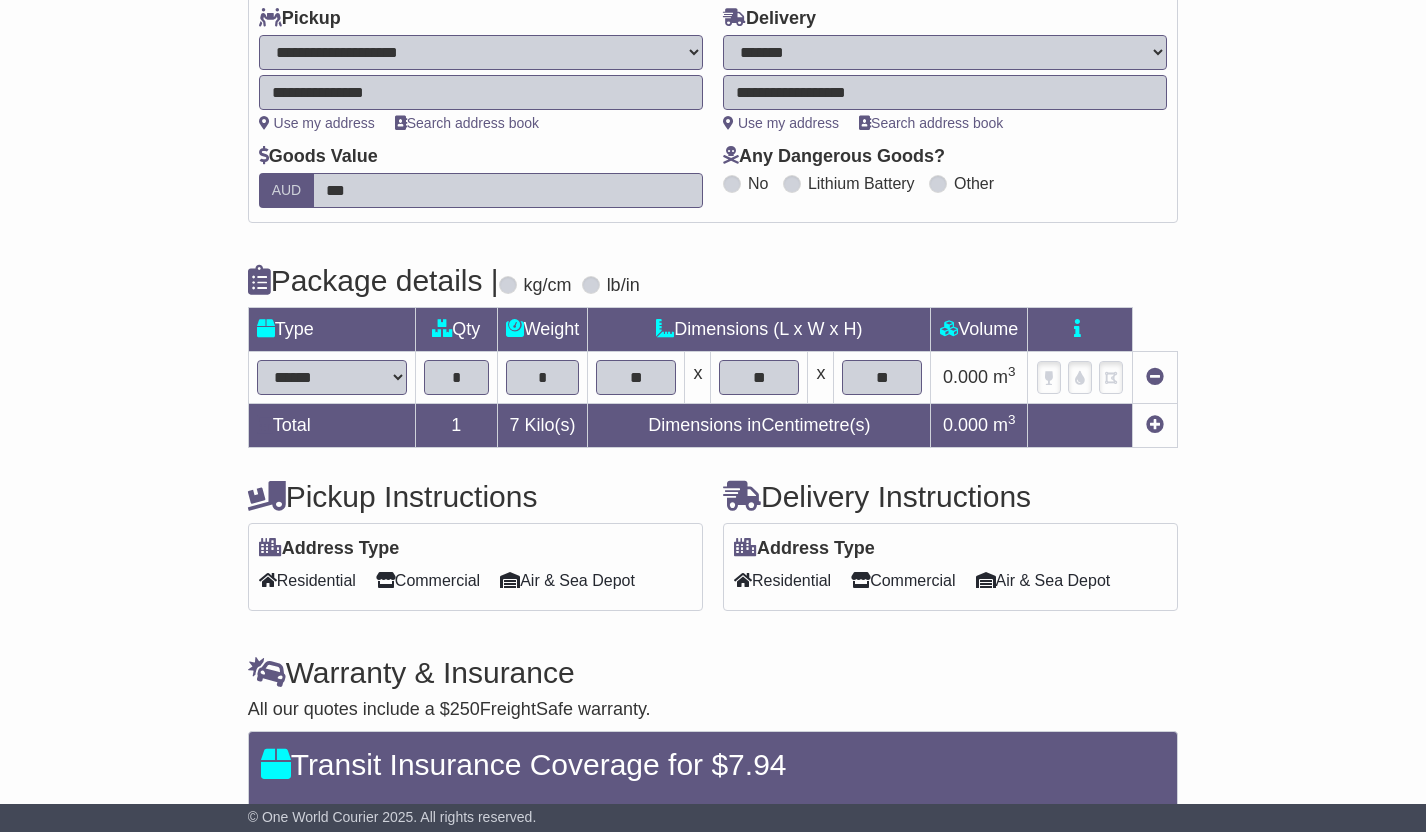 type on "**" 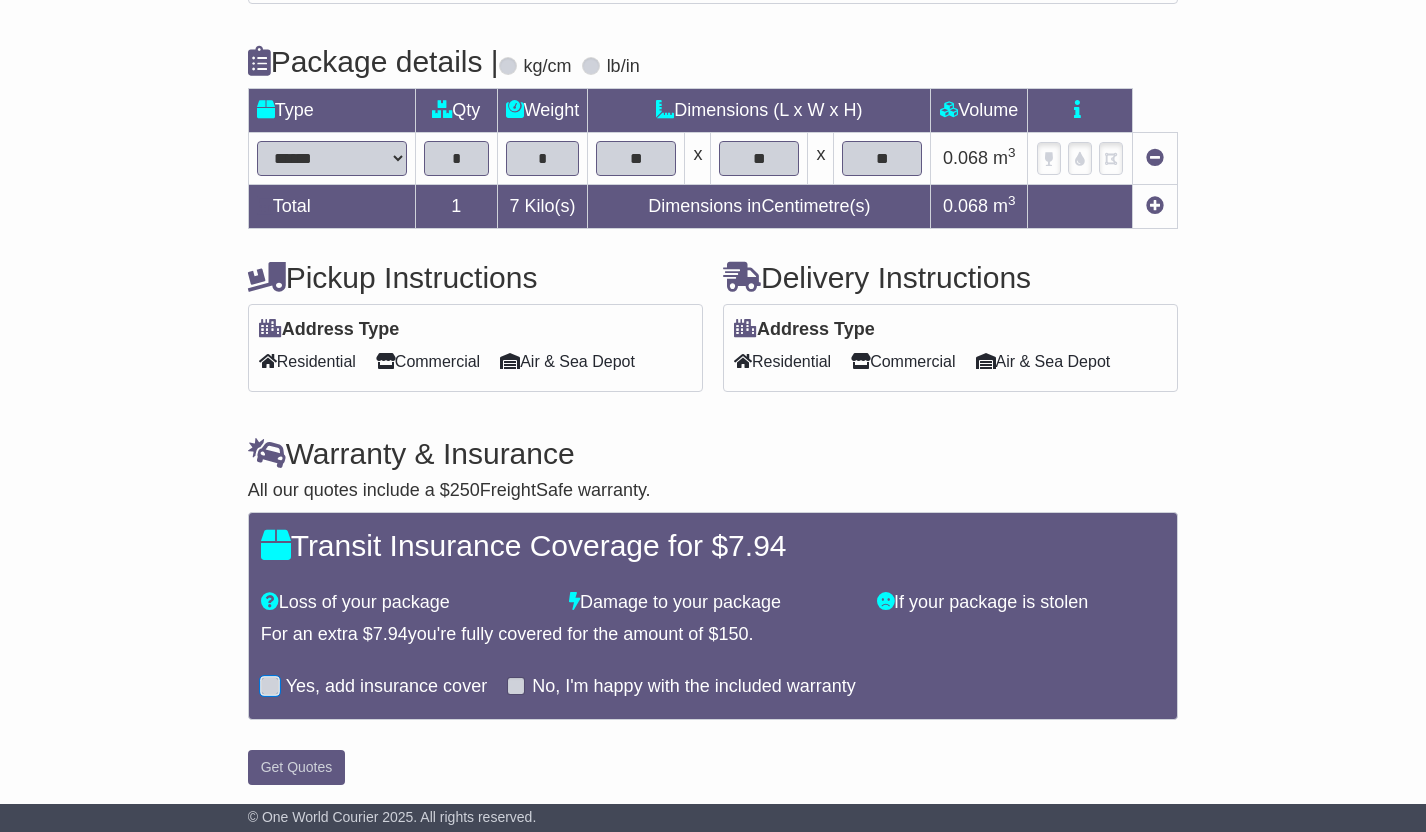 scroll, scrollTop: 478, scrollLeft: 0, axis: vertical 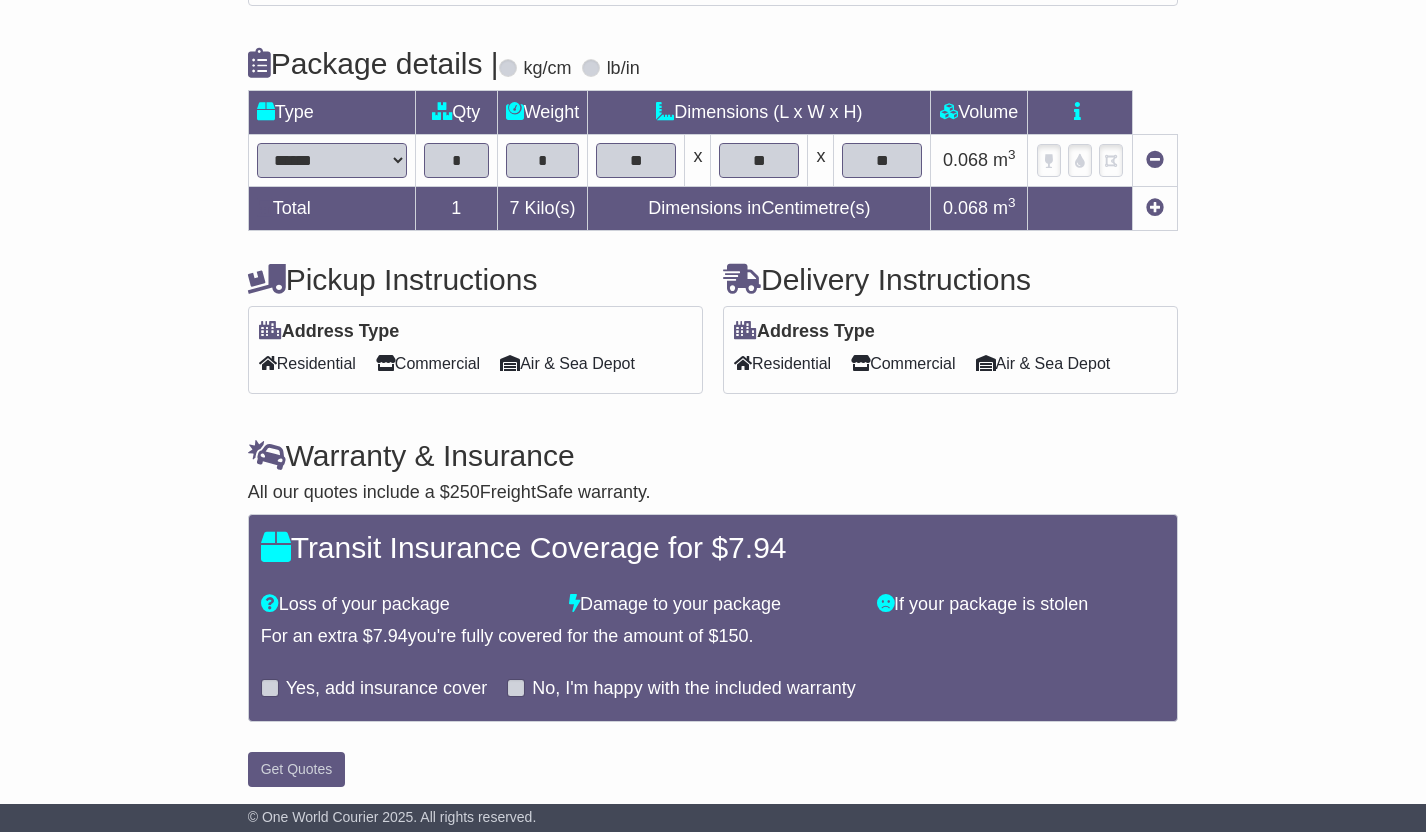 click on "Residential" at bounding box center (307, 363) 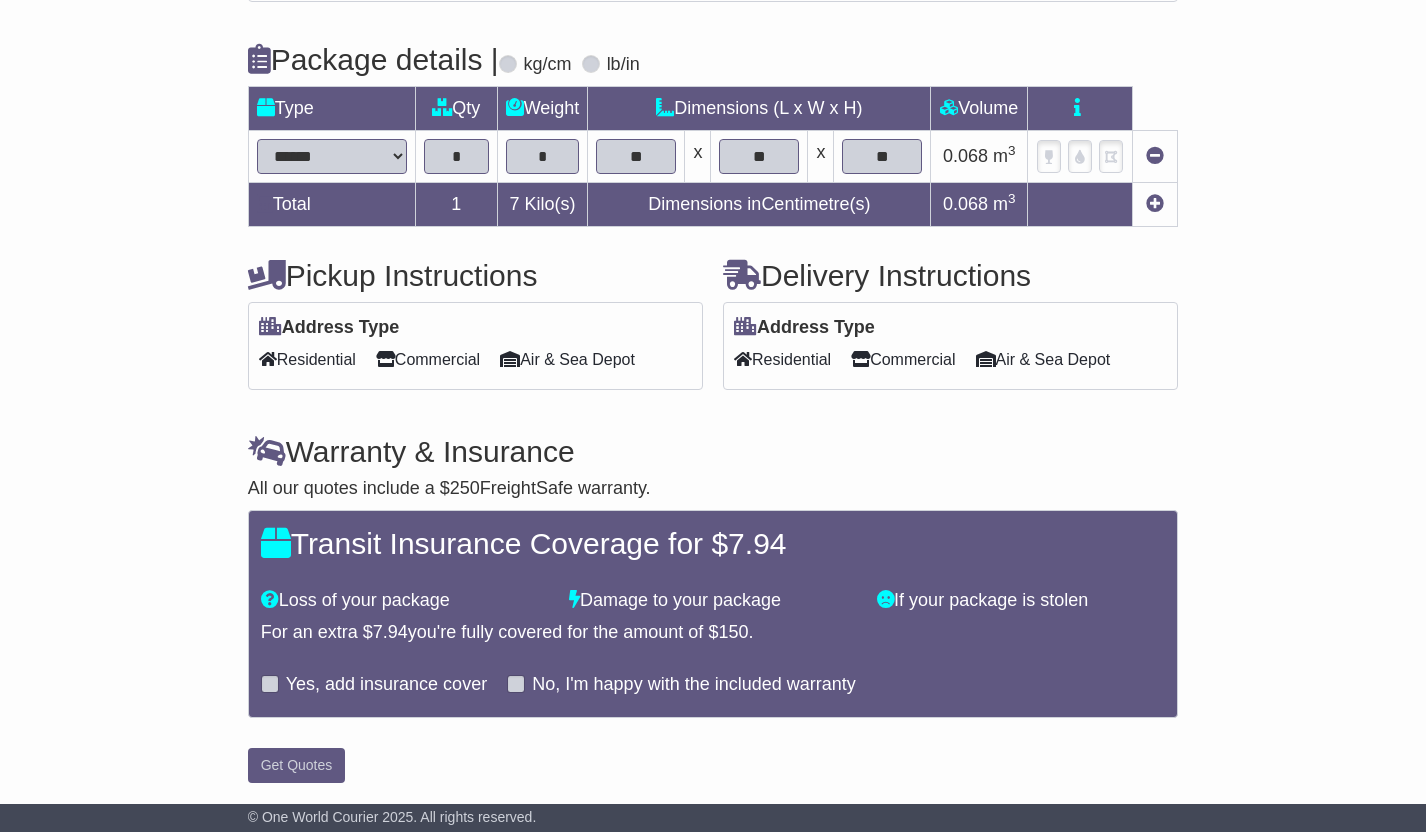 scroll, scrollTop: 480, scrollLeft: 0, axis: vertical 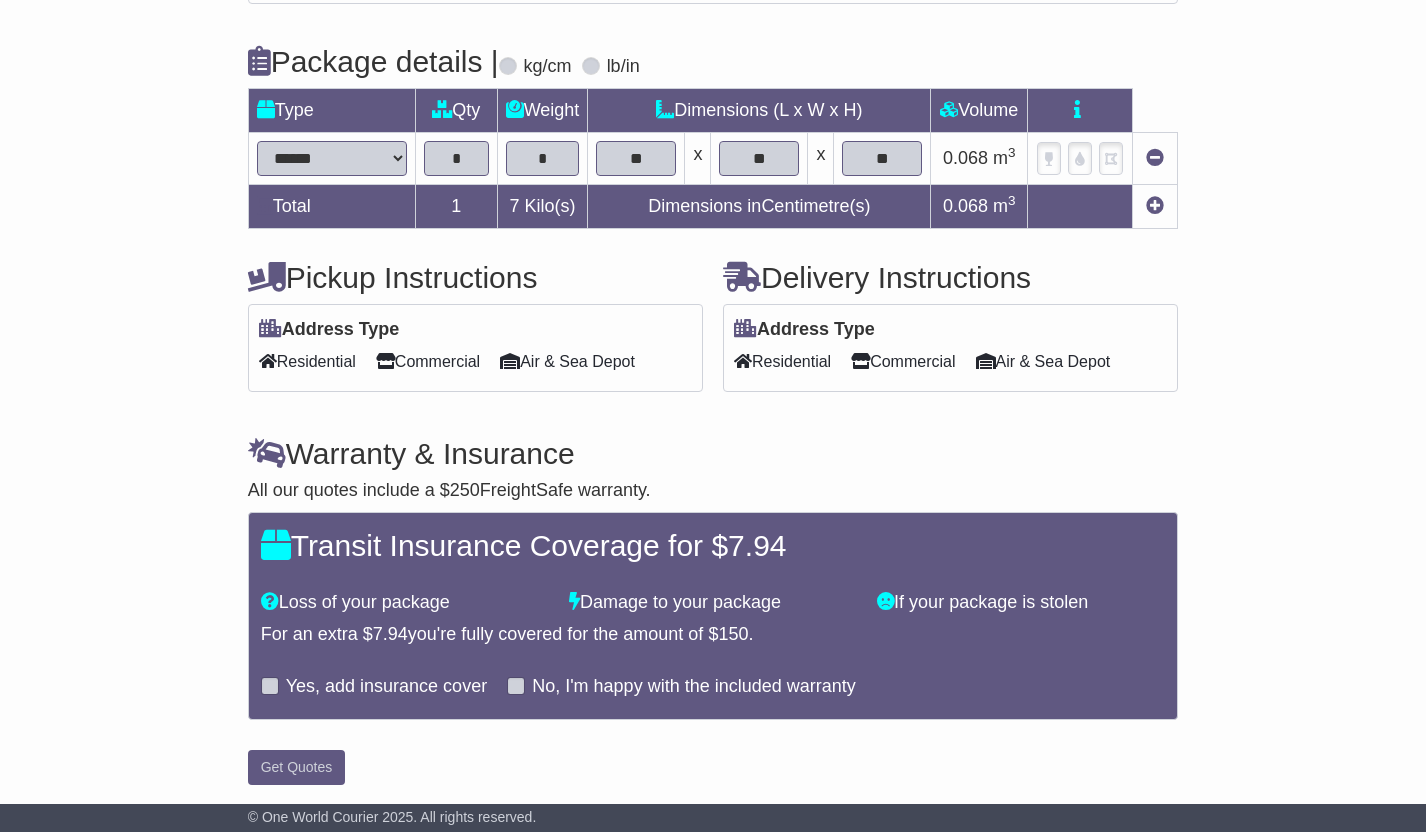 click at bounding box center (270, 686) 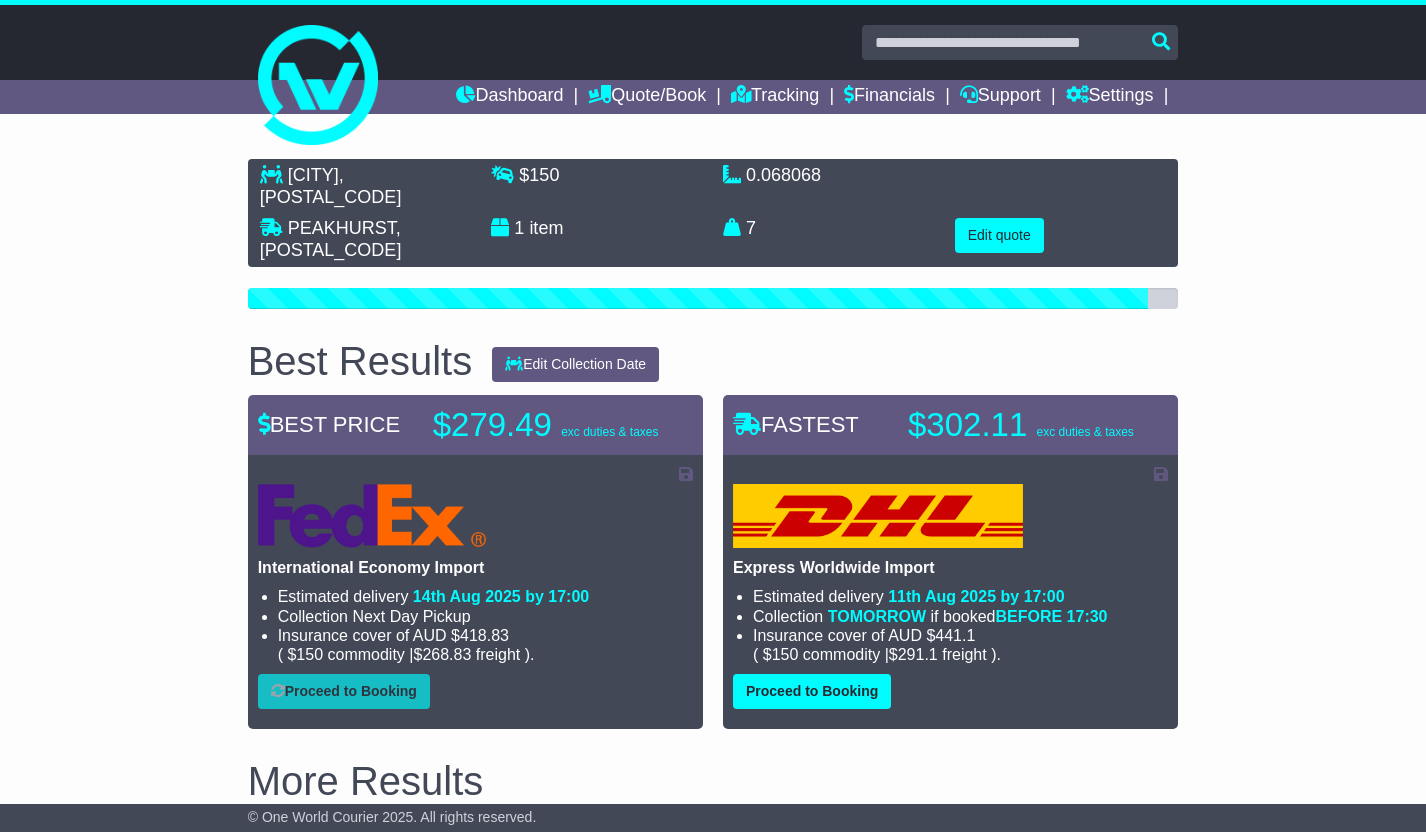 scroll, scrollTop: 0, scrollLeft: 0, axis: both 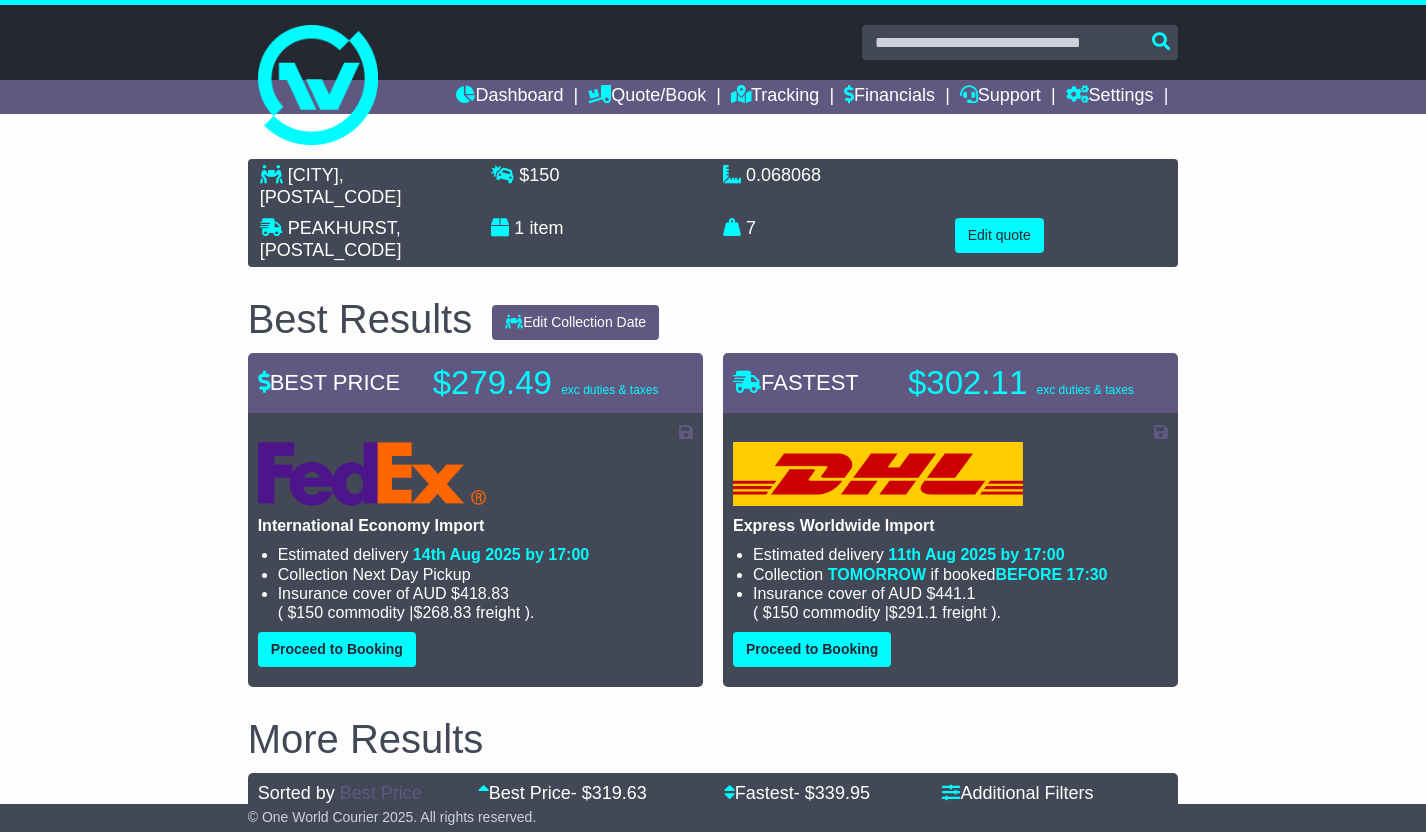click on "Proceed to Booking" at bounding box center [337, 649] 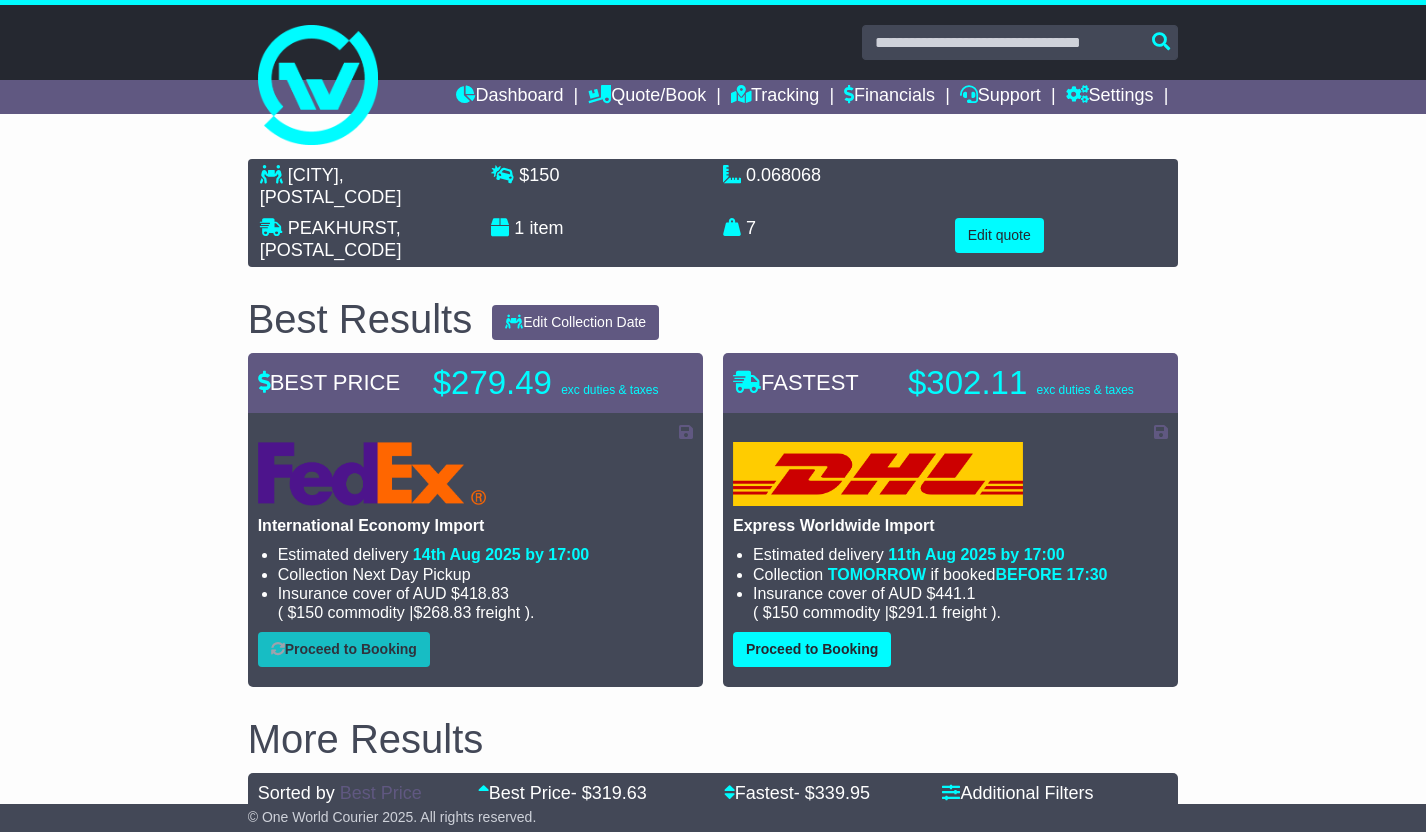 select on "**********" 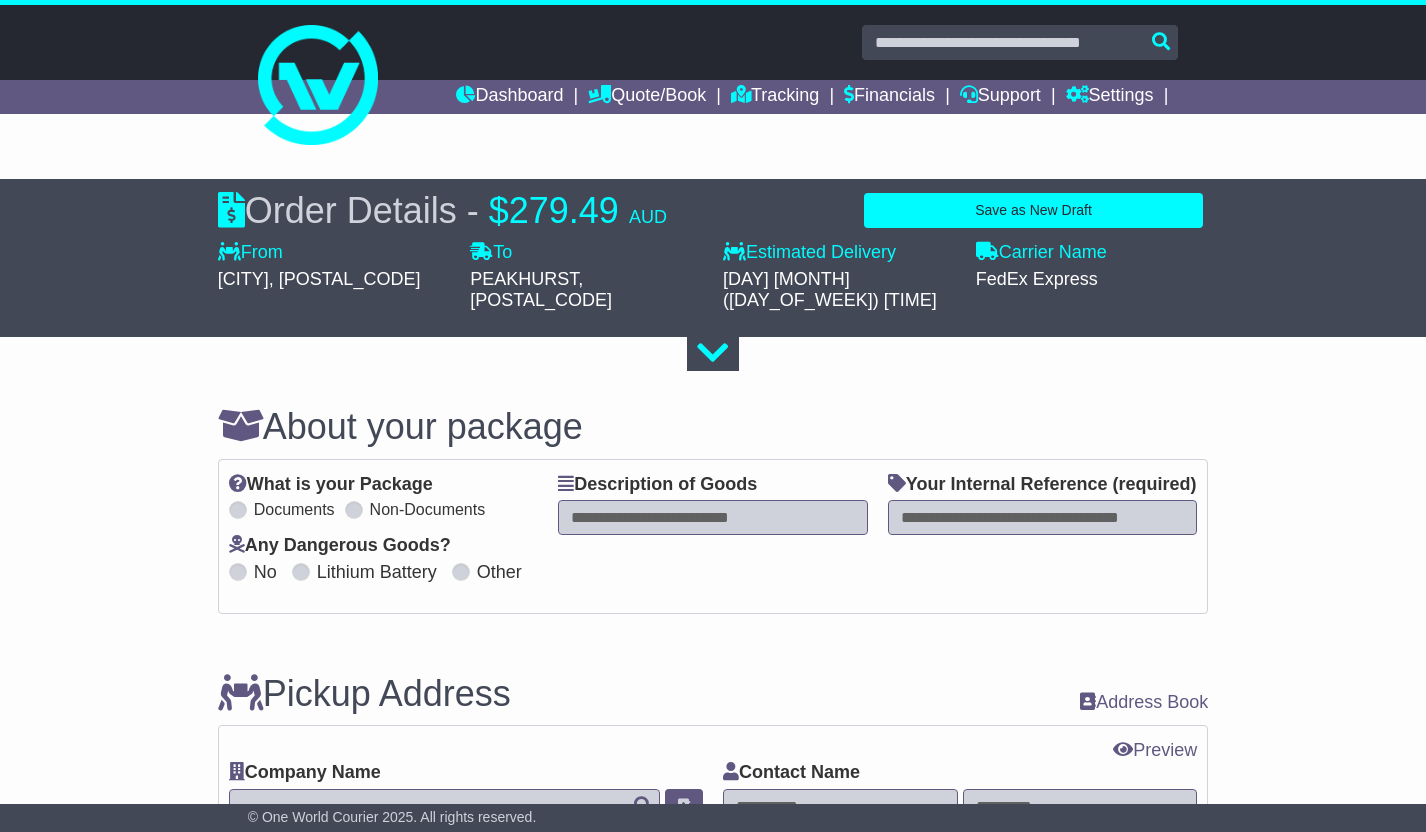 select on "***" 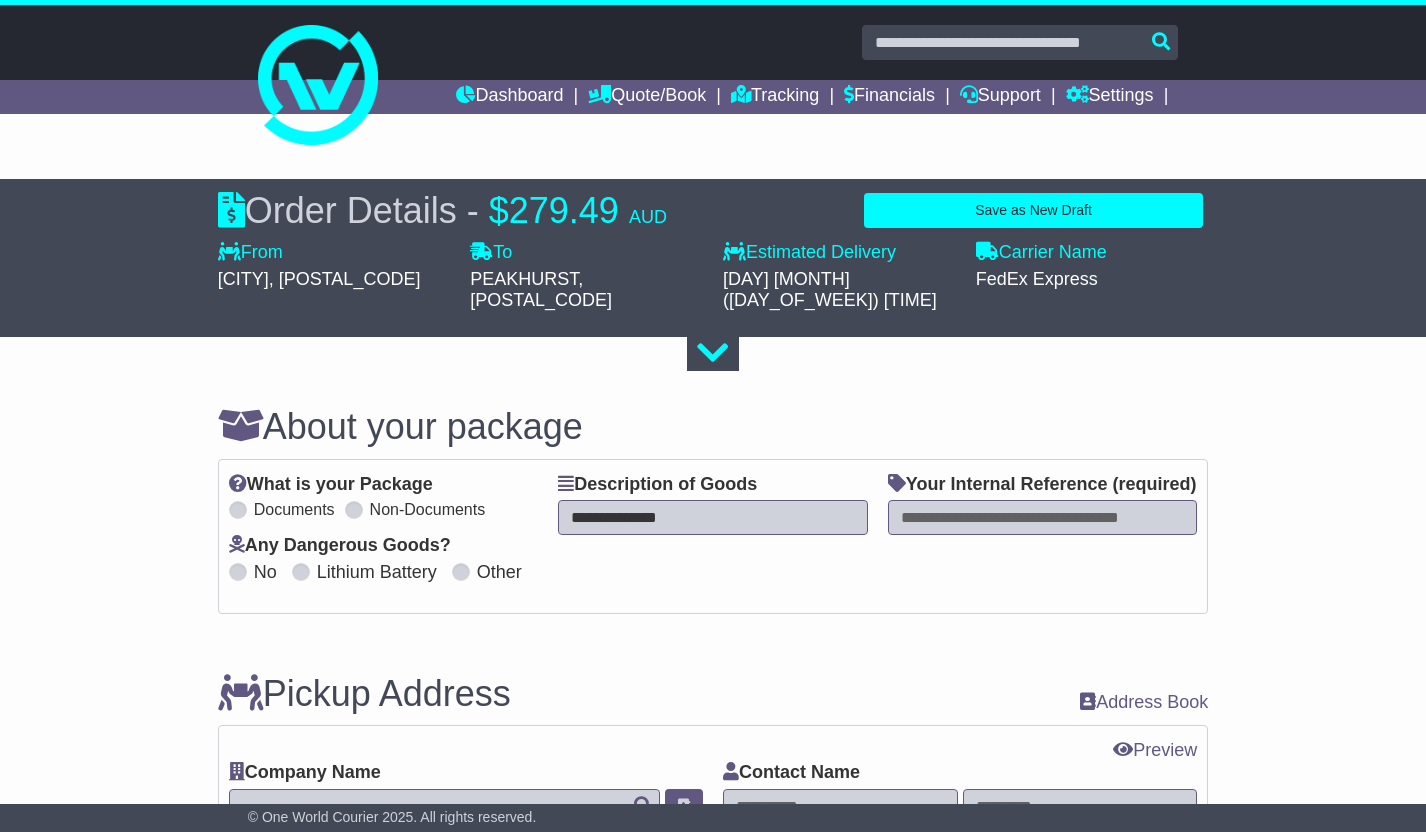 type on "**********" 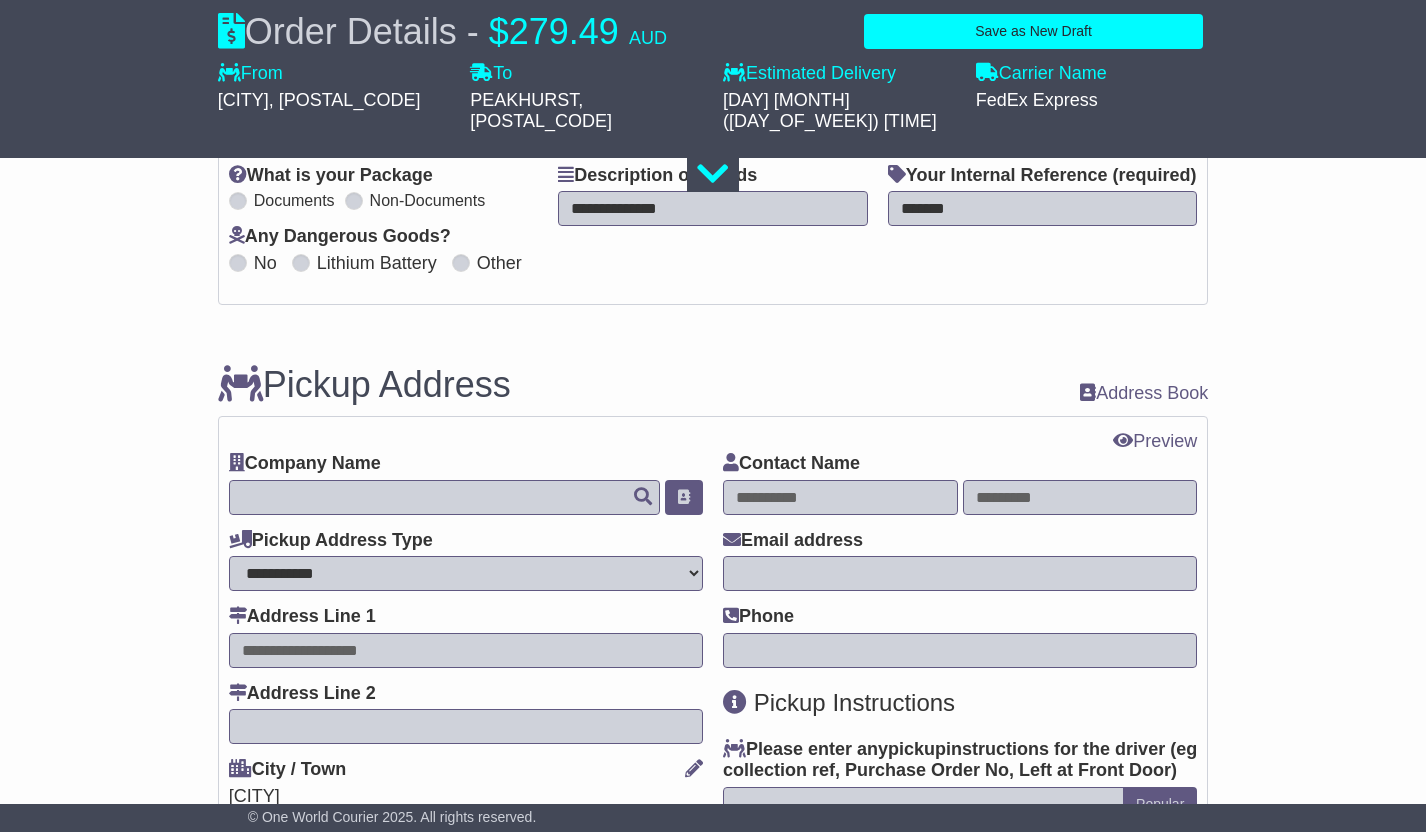 scroll, scrollTop: 325, scrollLeft: 0, axis: vertical 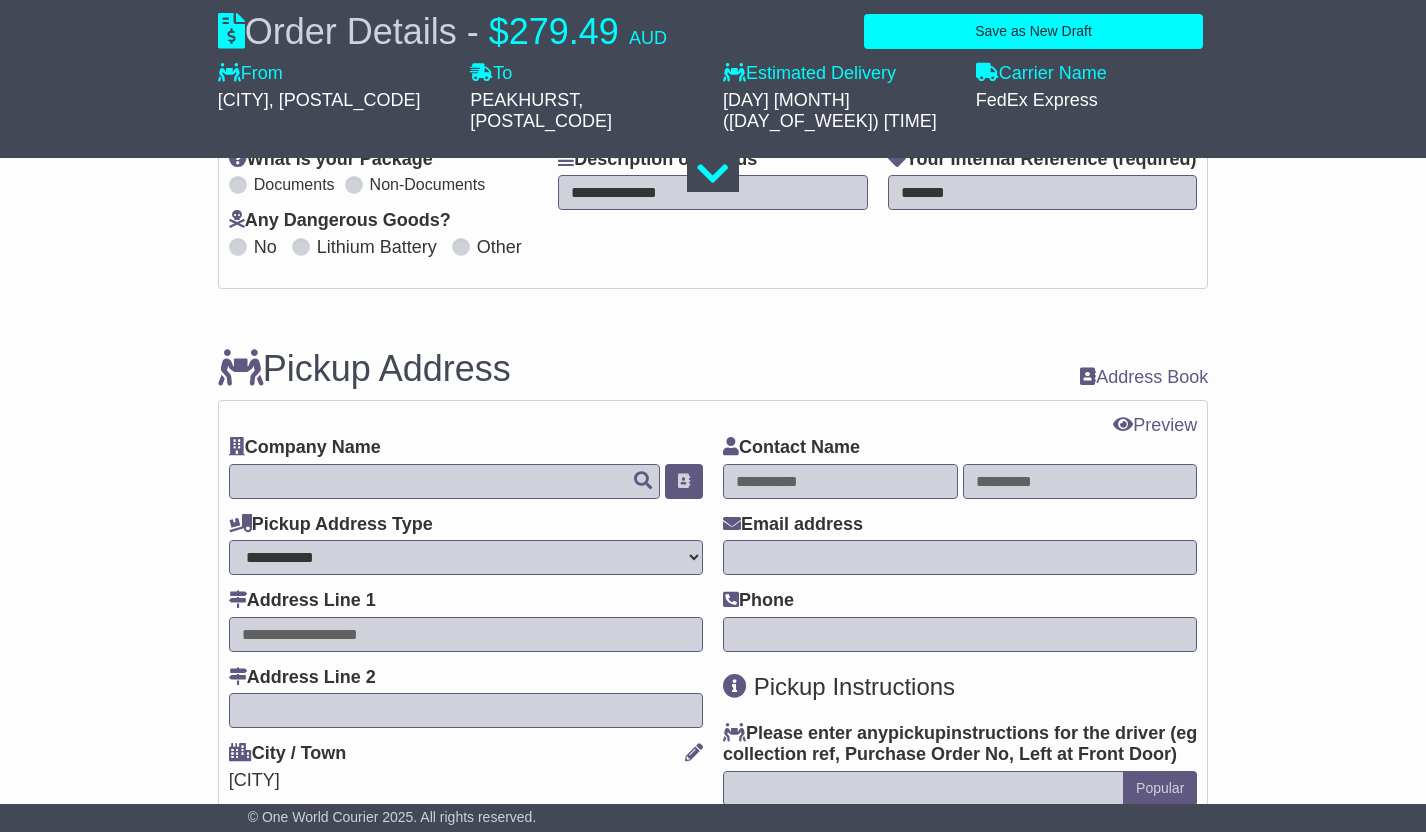 type on "*******" 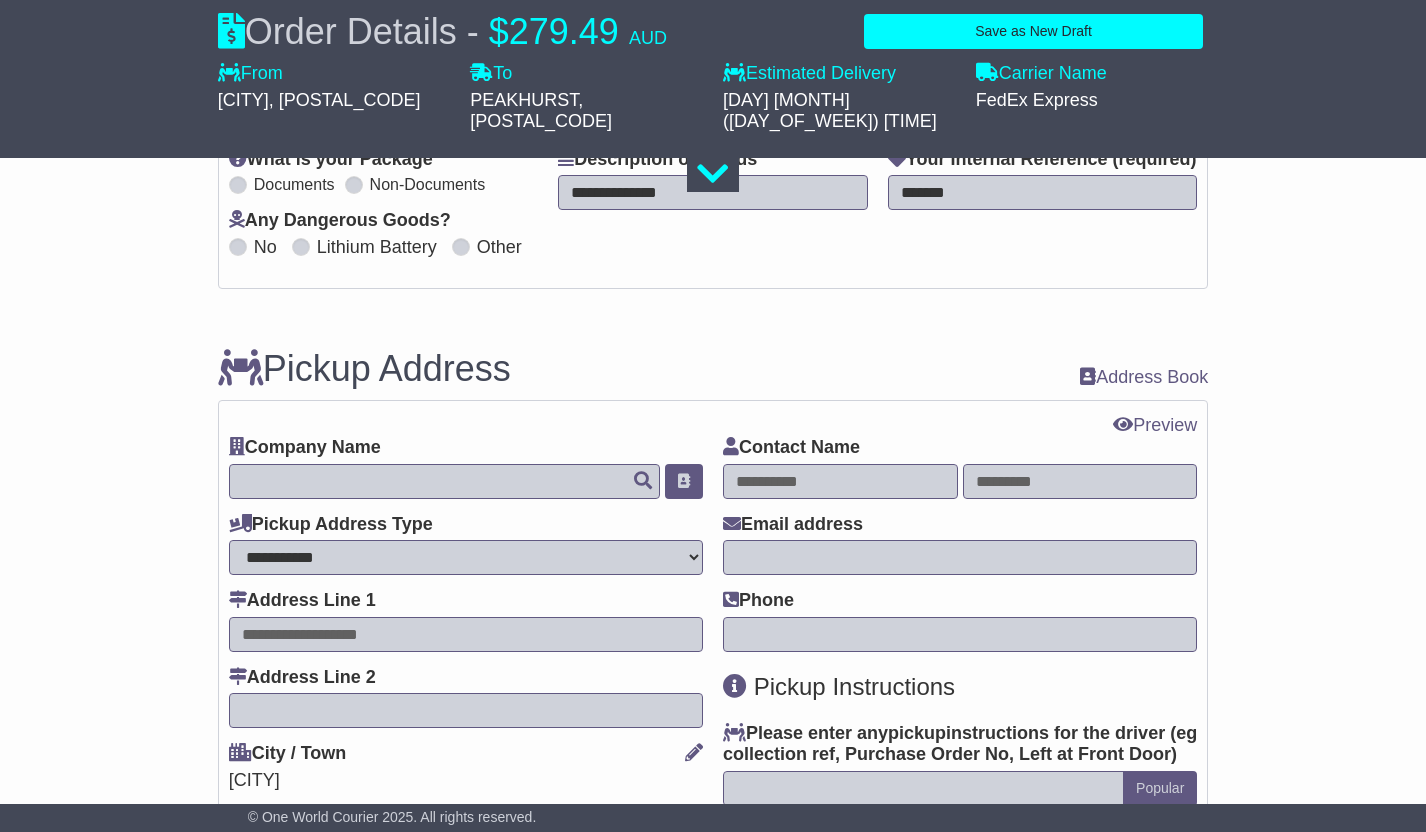click on "**********" at bounding box center (713, 2007) 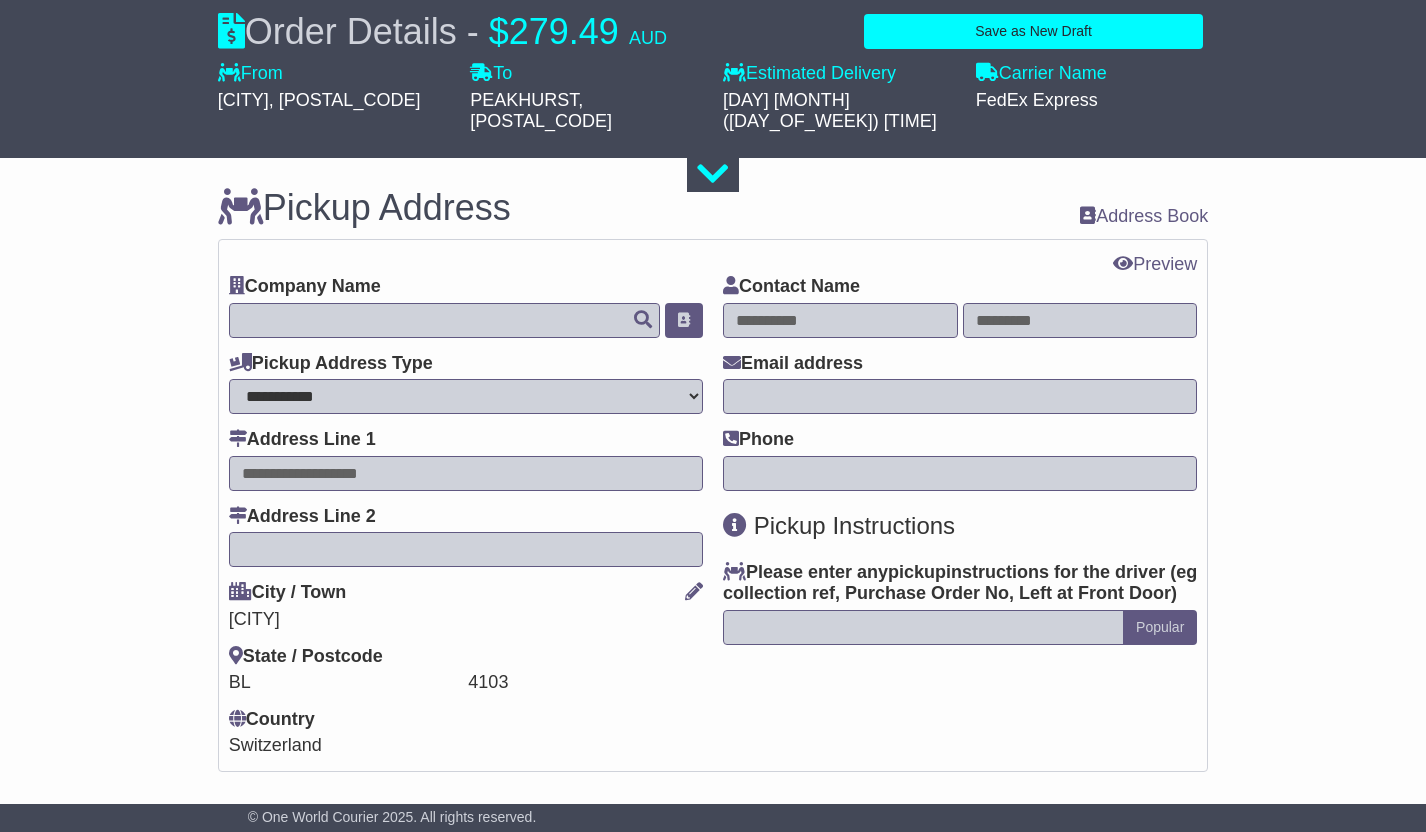 scroll, scrollTop: 530, scrollLeft: 0, axis: vertical 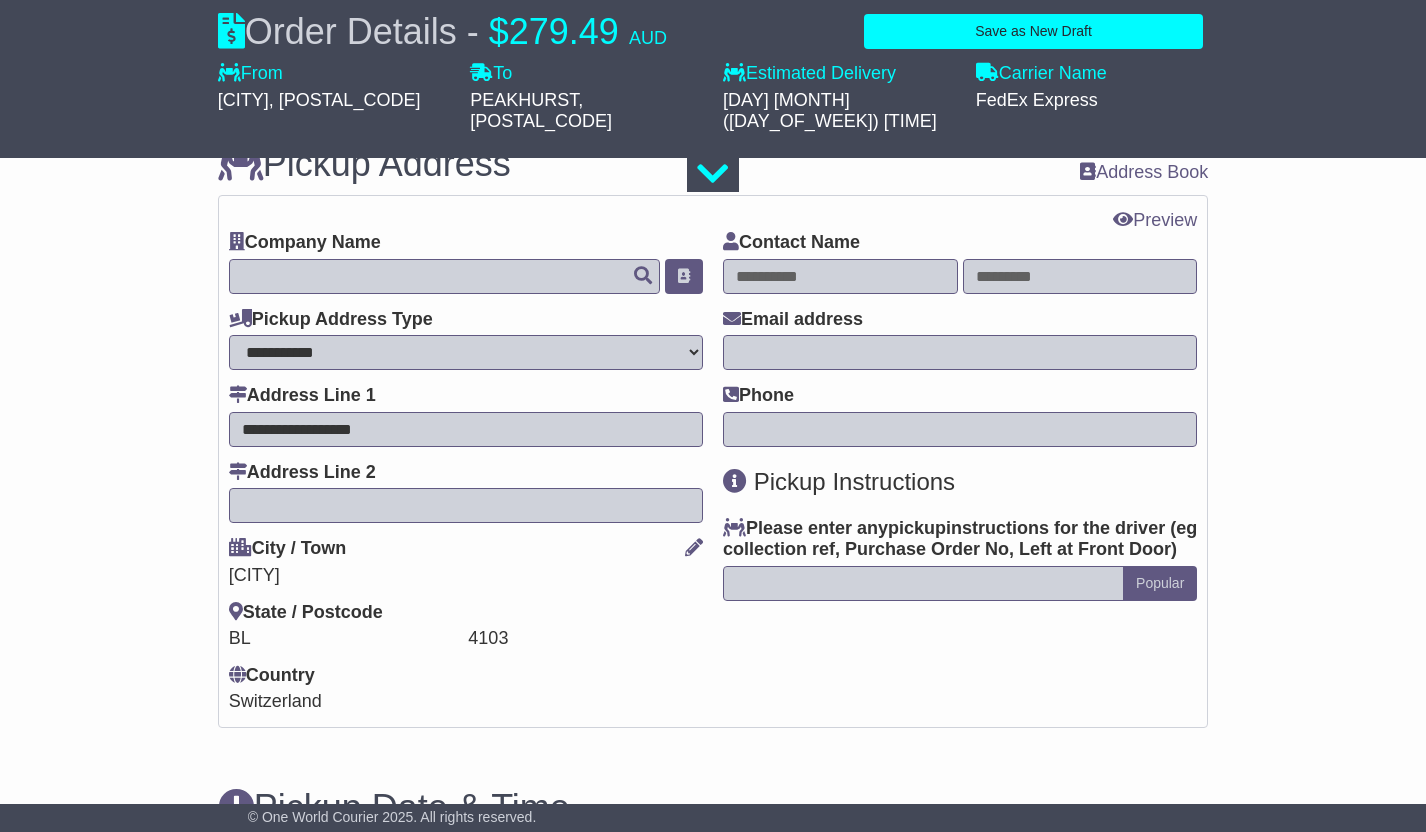 type on "**********" 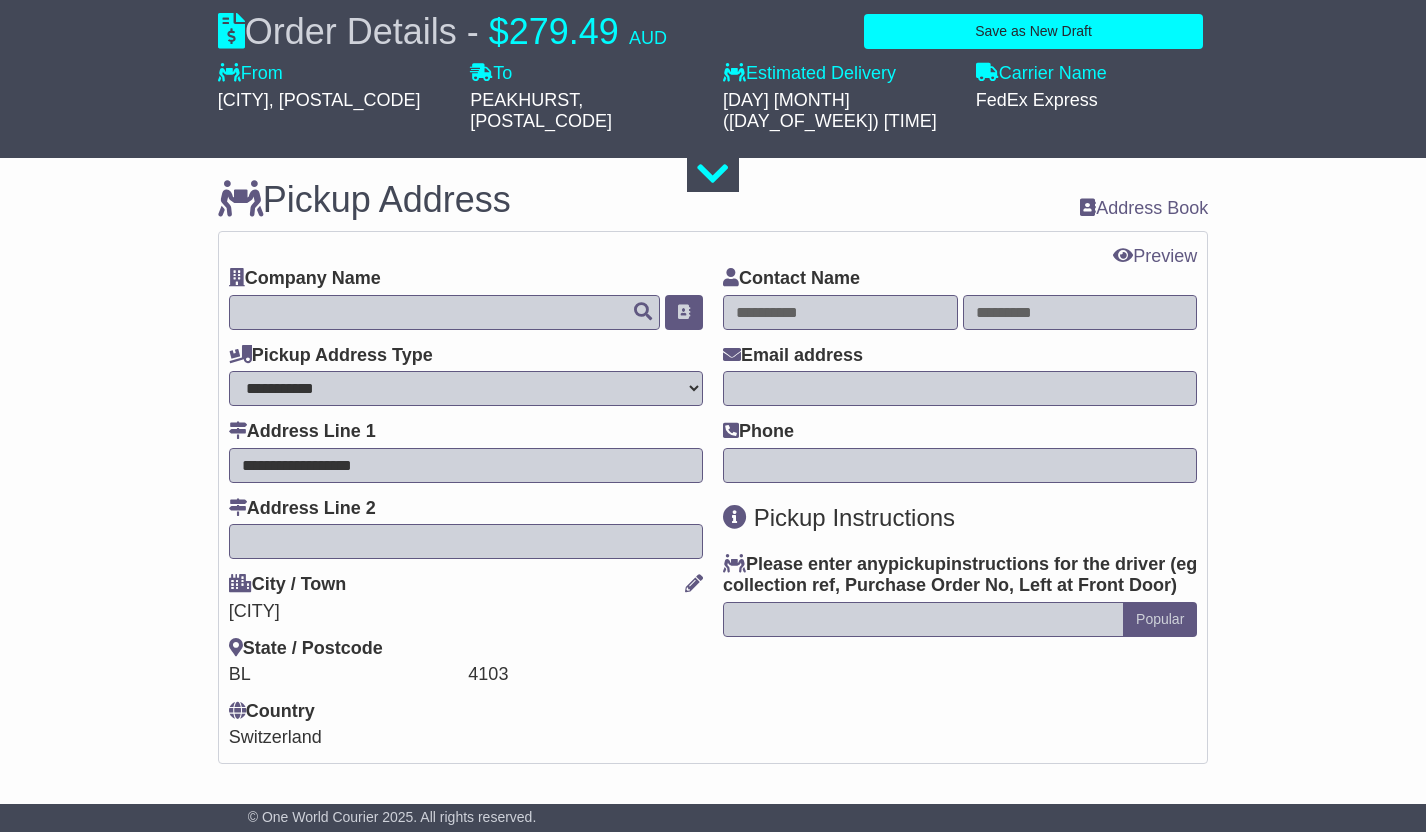 scroll, scrollTop: 471, scrollLeft: 0, axis: vertical 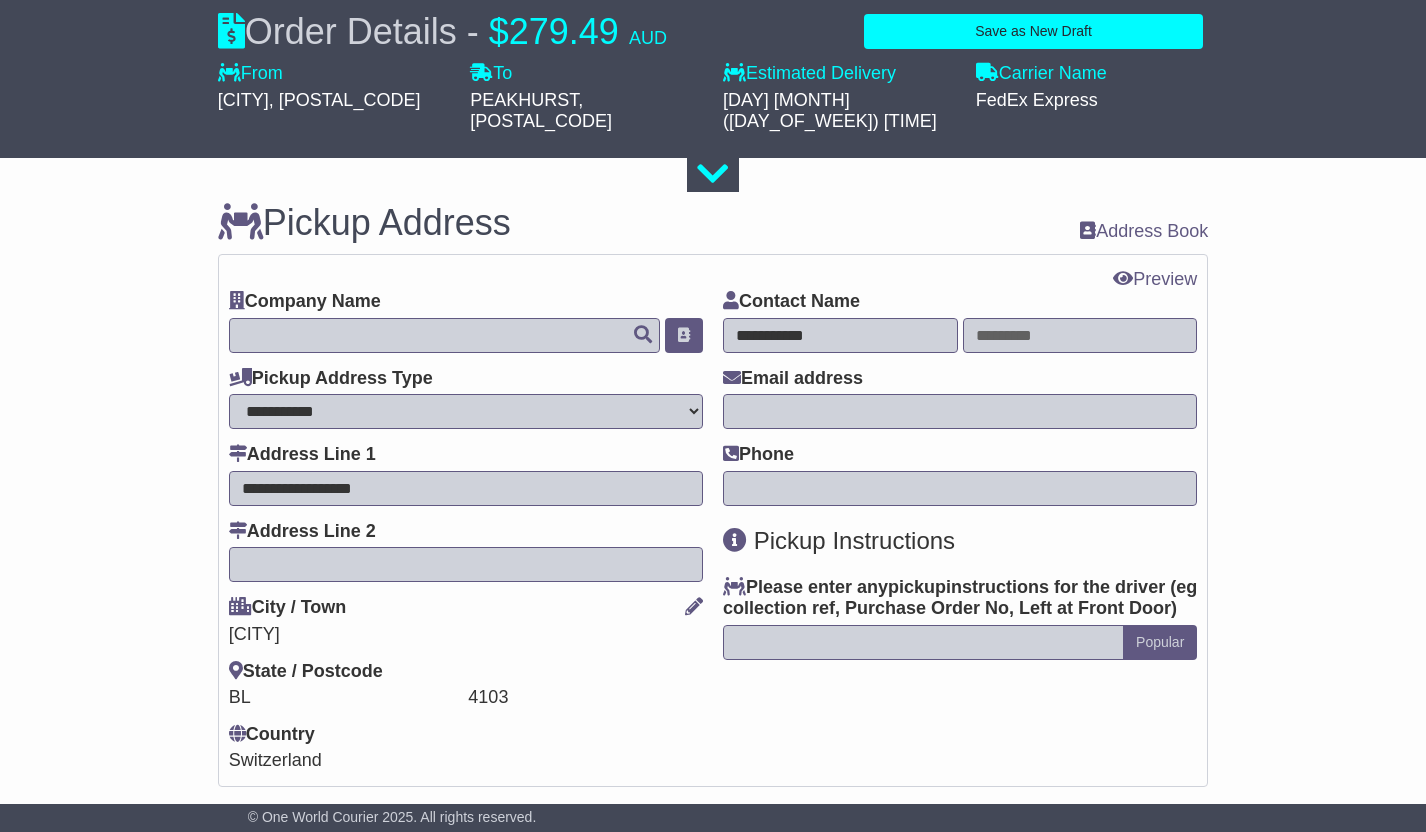 type on "**********" 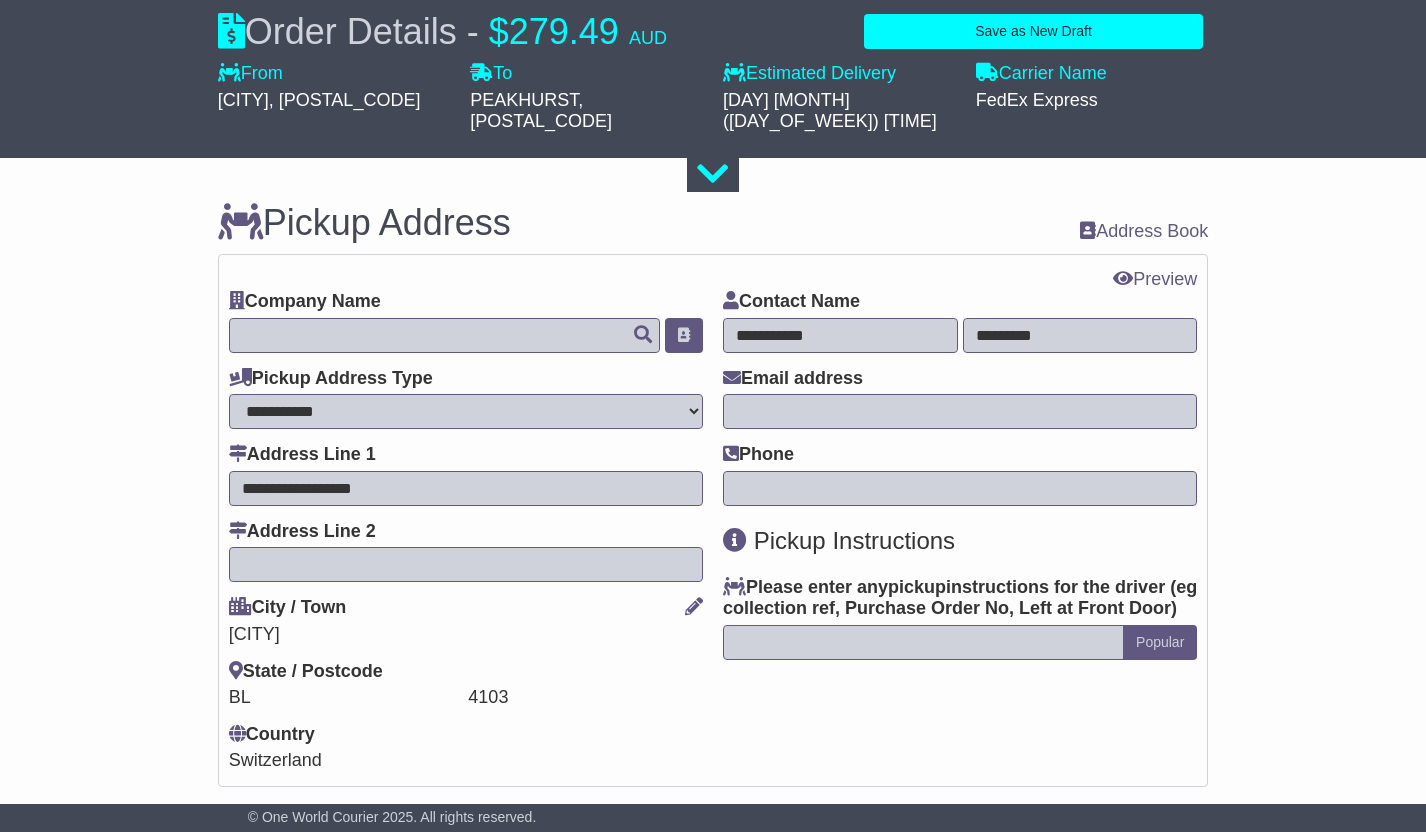 type on "*********" 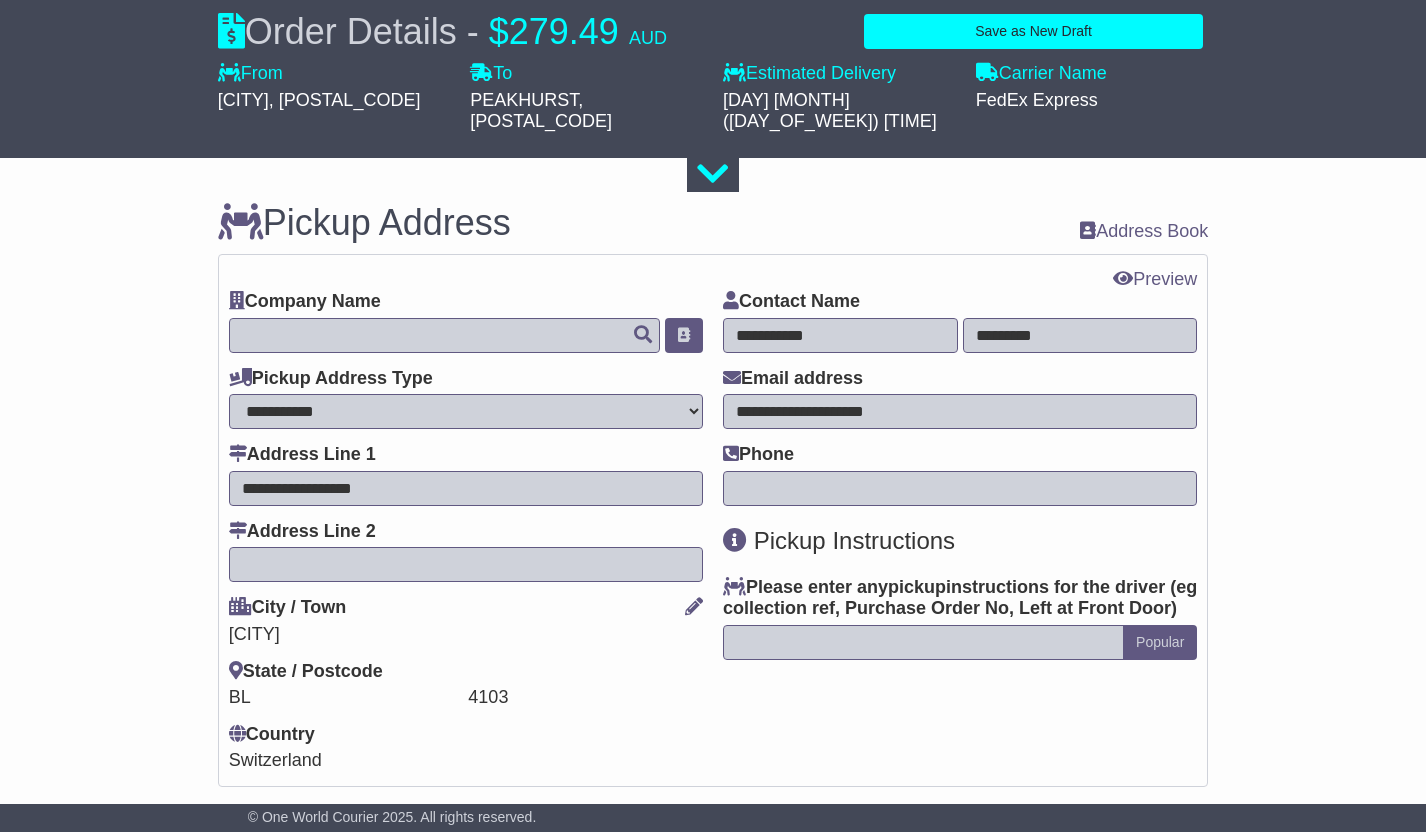 type on "**********" 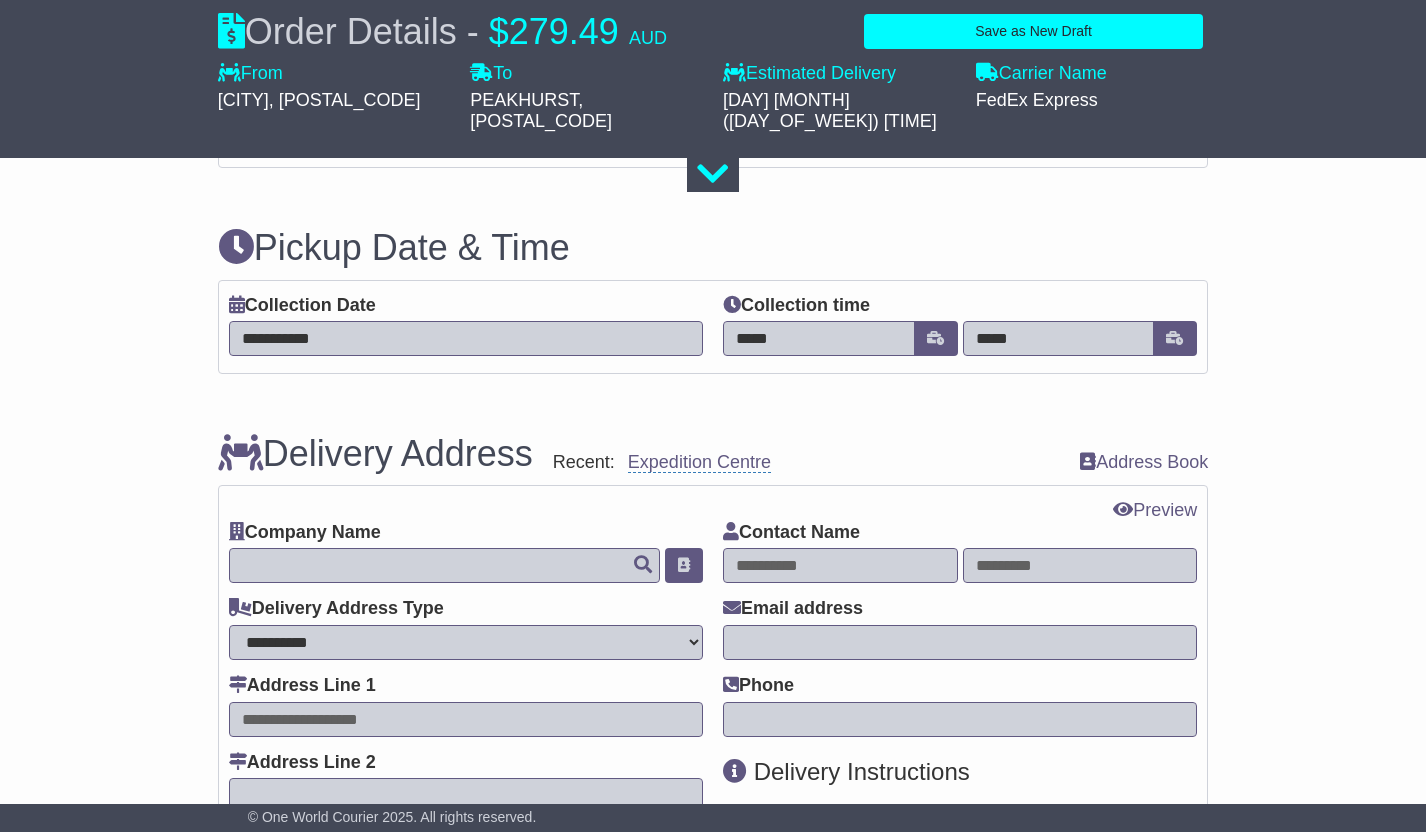 scroll, scrollTop: 1105, scrollLeft: 0, axis: vertical 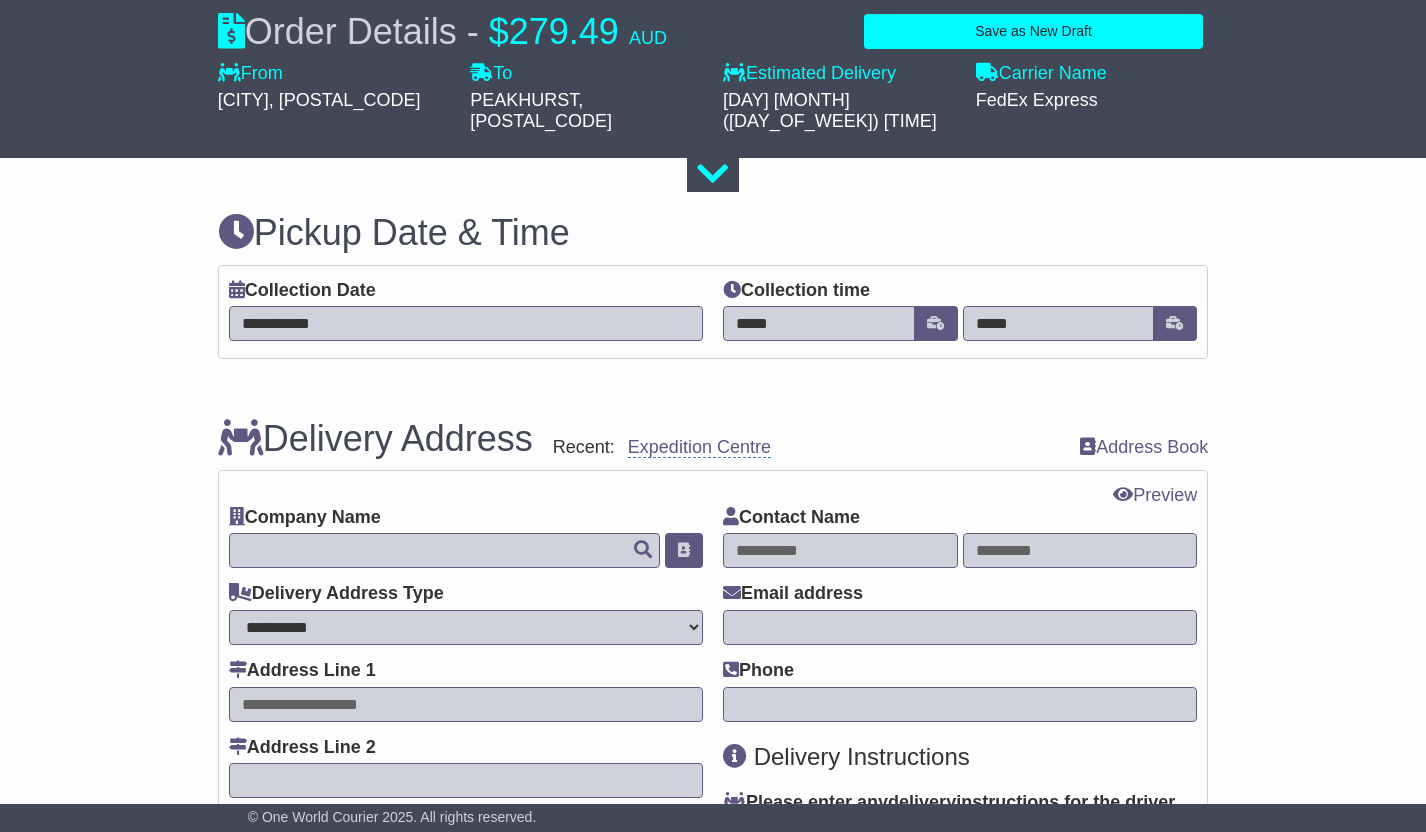 type on "**********" 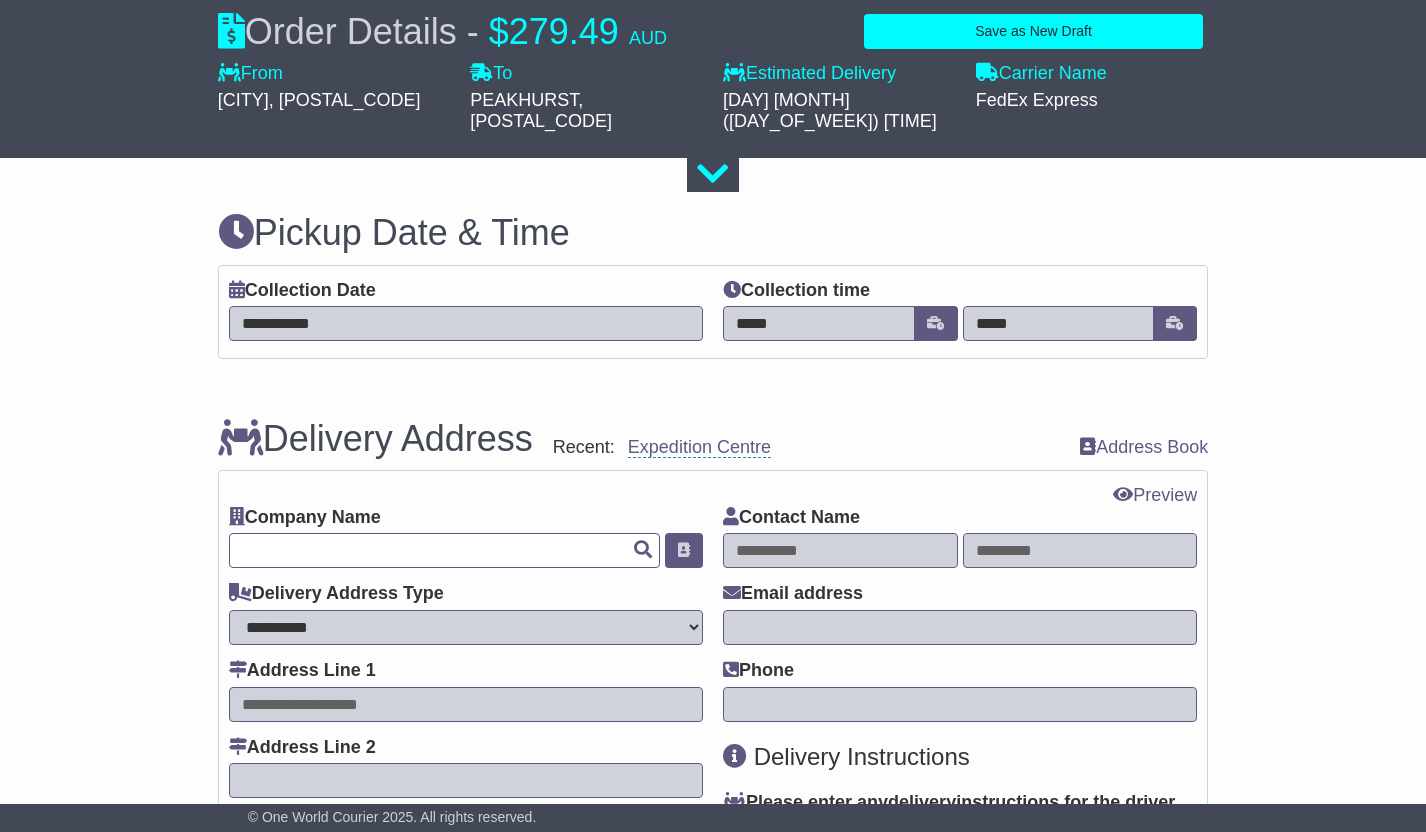 click at bounding box center [444, 550] 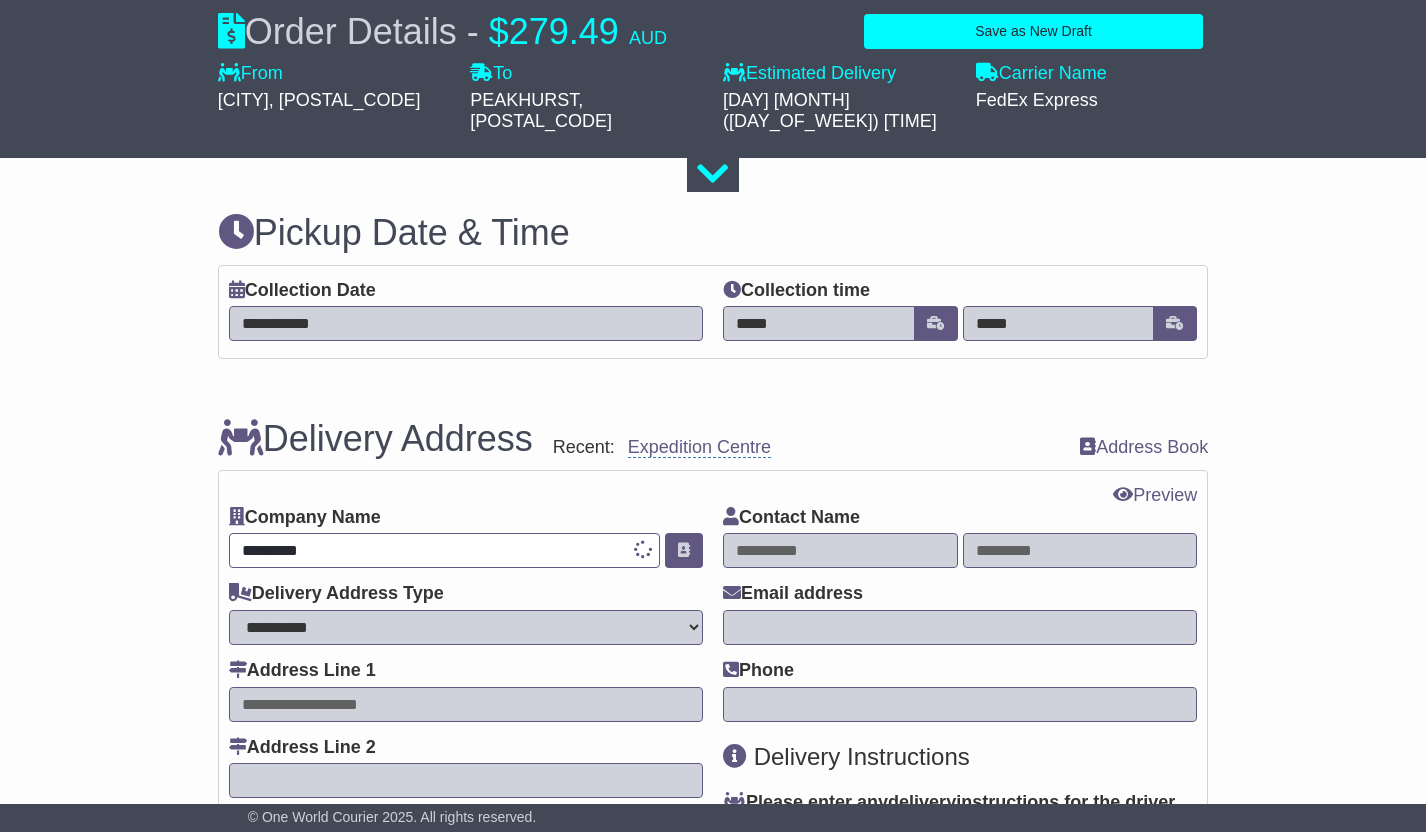 type on "**********" 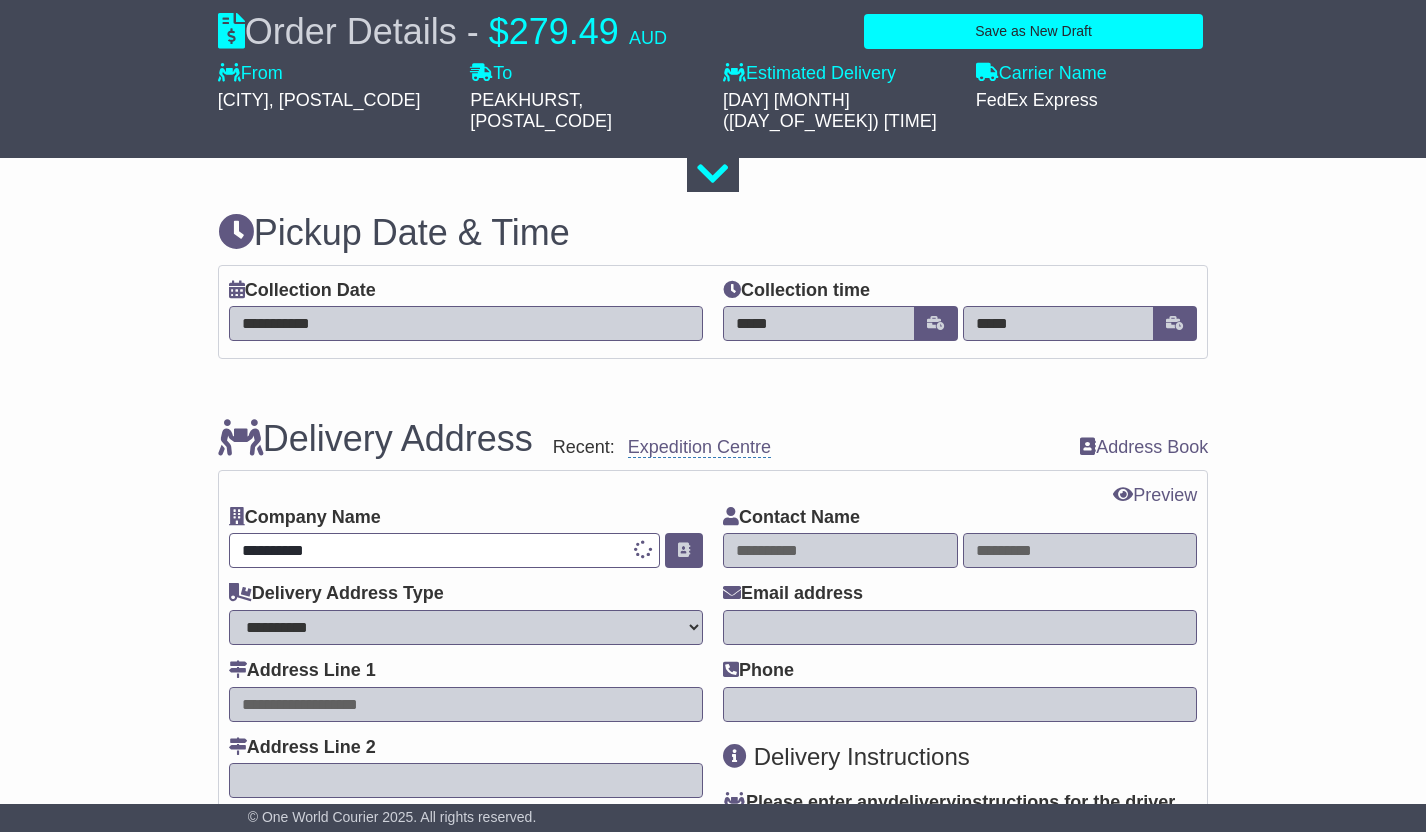 type on "**********" 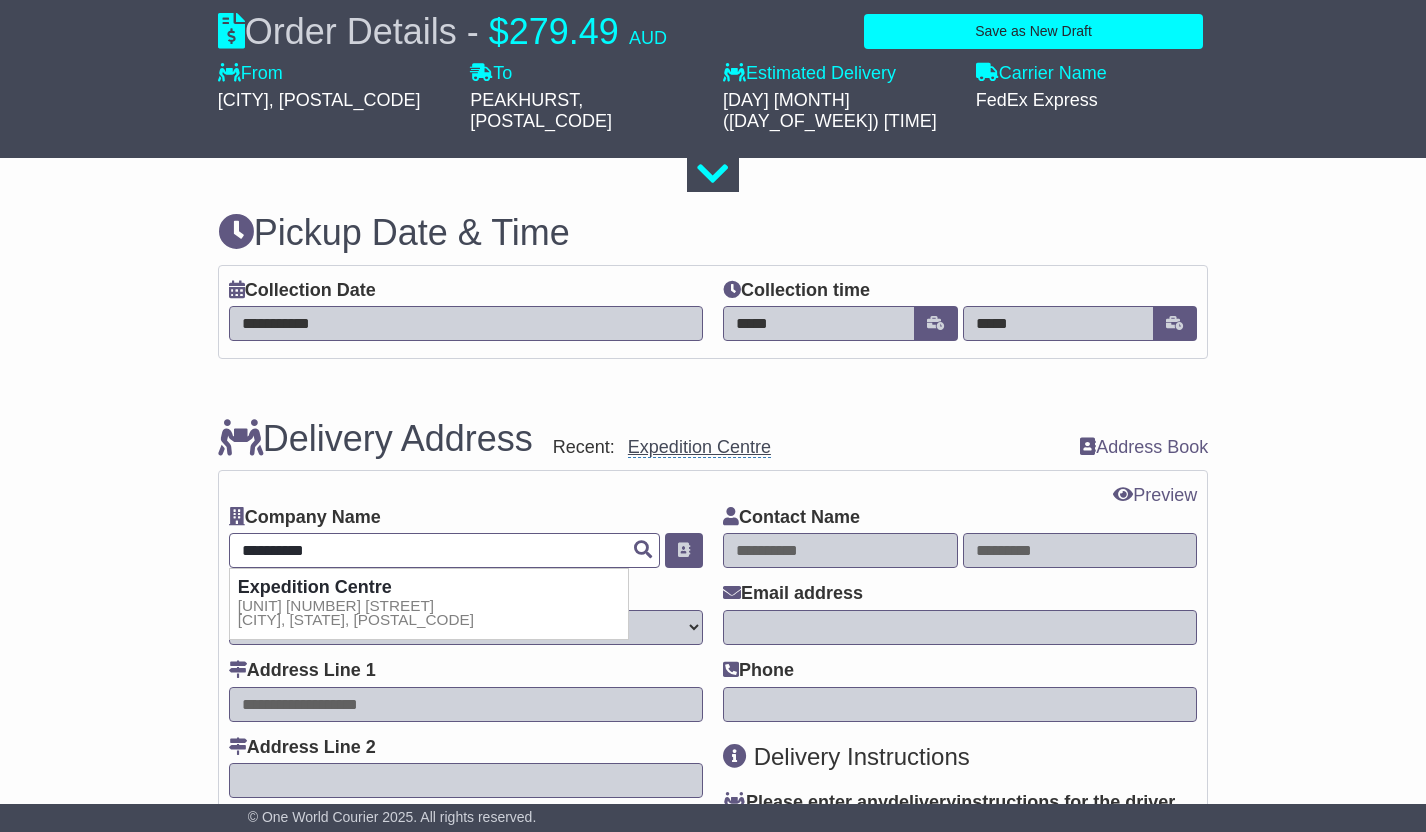 type on "**********" 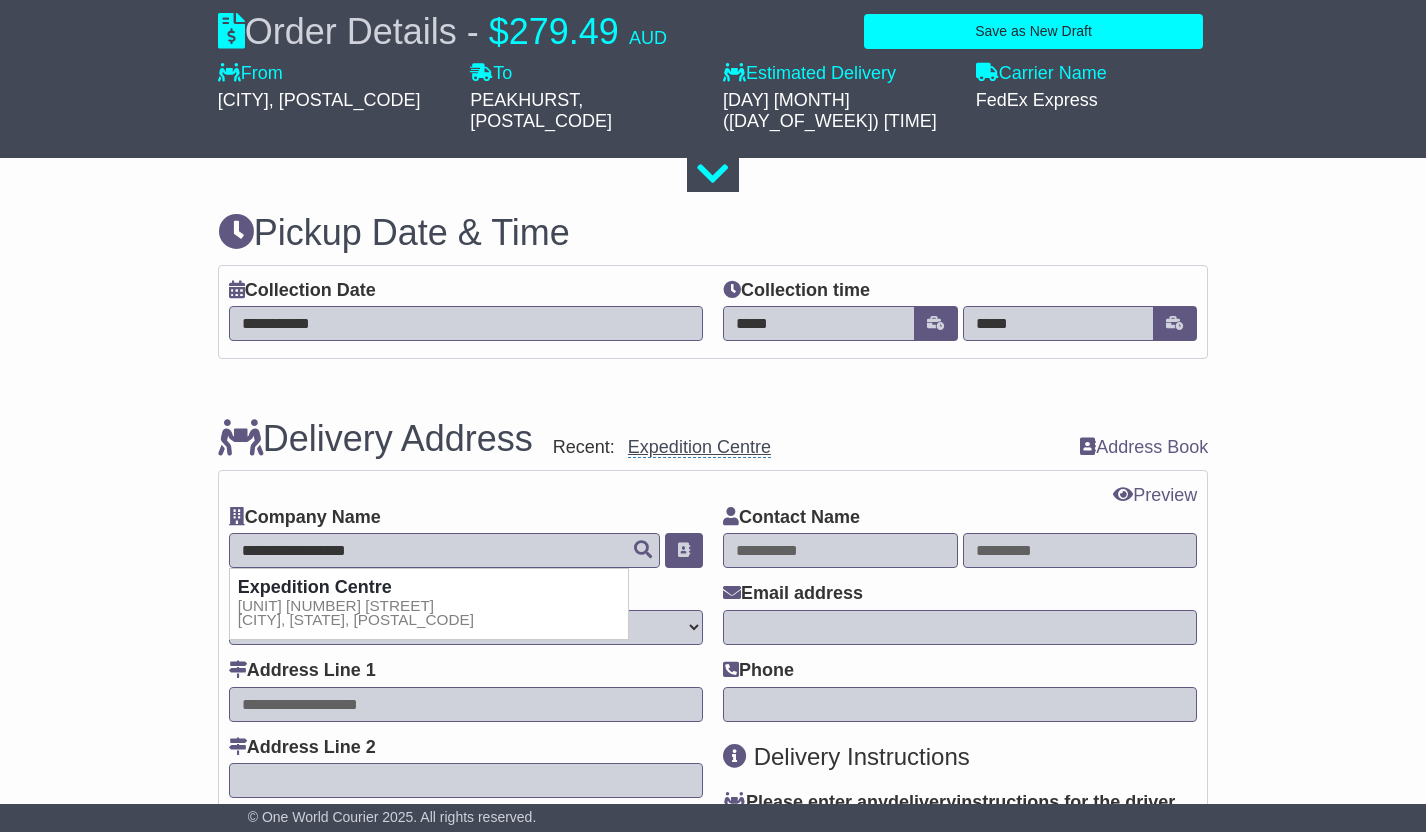 type 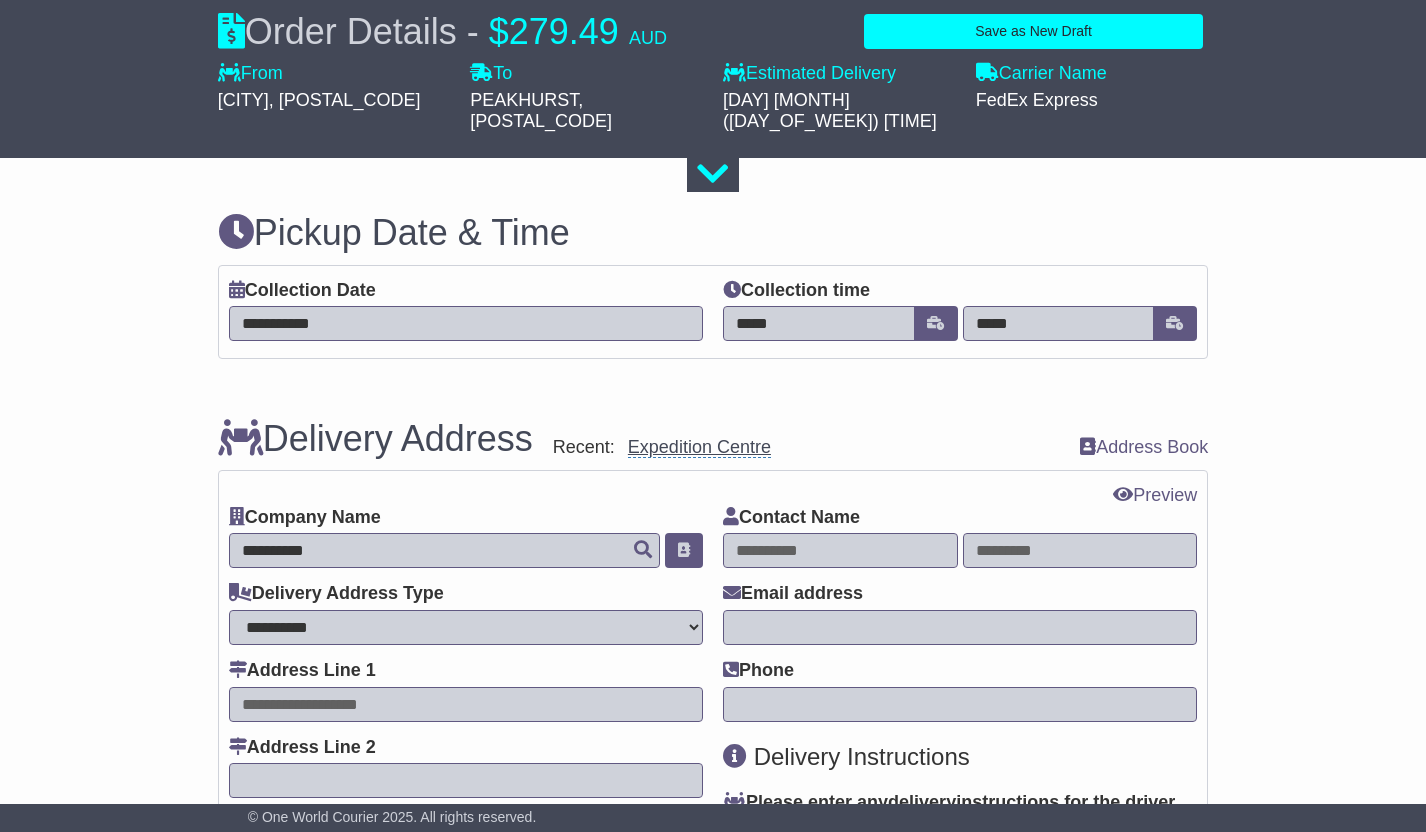click on "Expedition Centre" at bounding box center [699, 447] 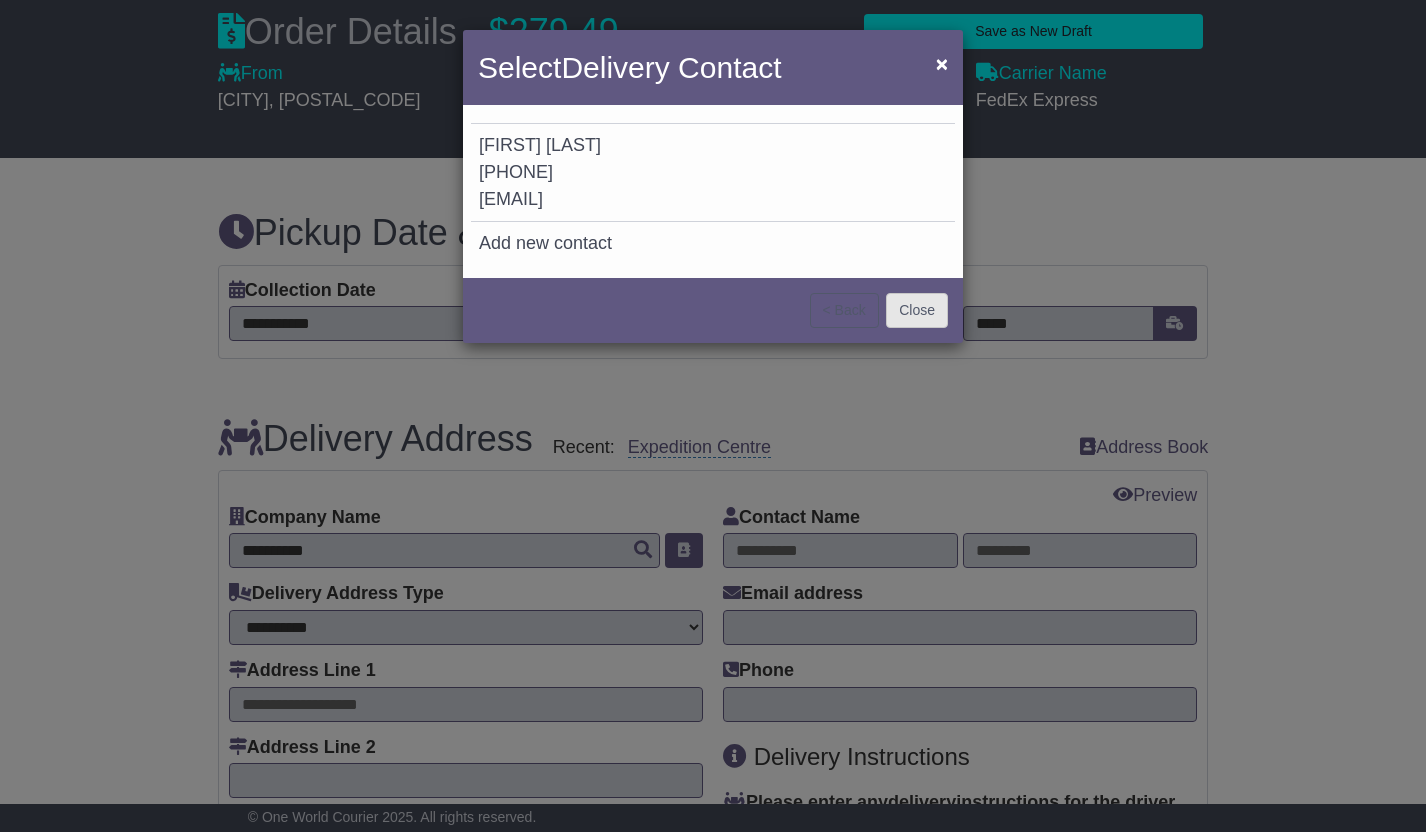 click on "Close" at bounding box center [917, 310] 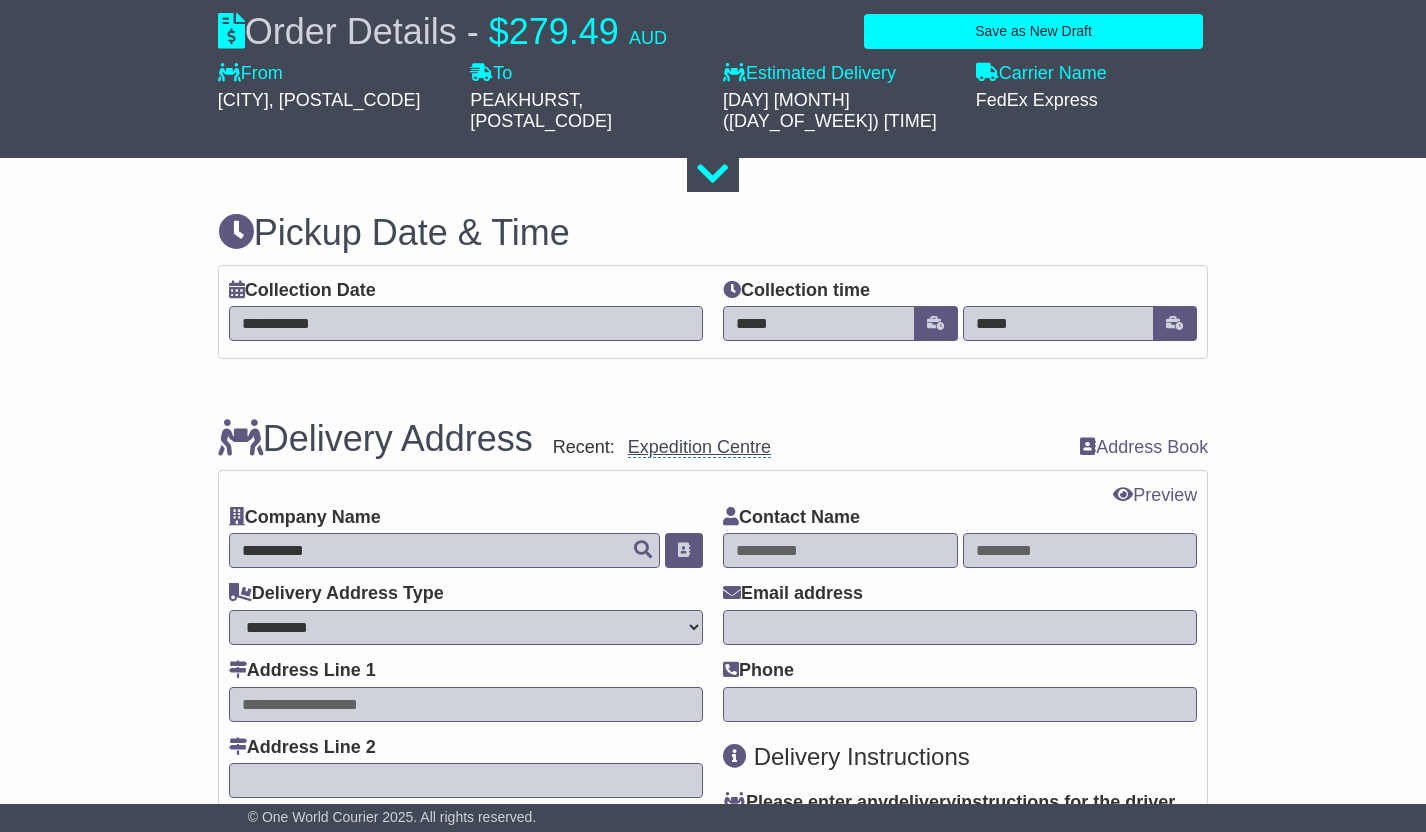 click on "Expedition Centre" at bounding box center [699, 447] 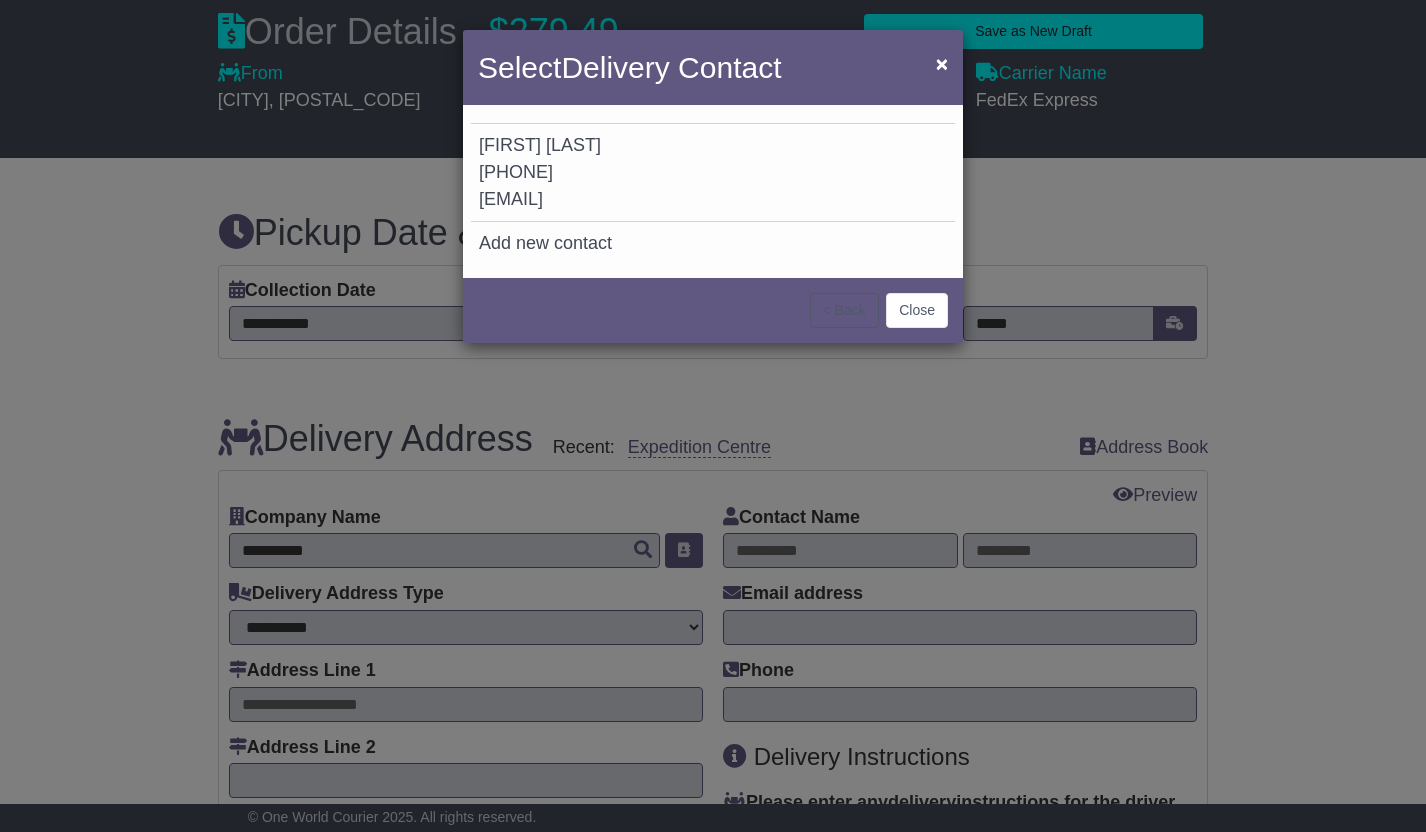 click on "[PHONE]" at bounding box center (516, 172) 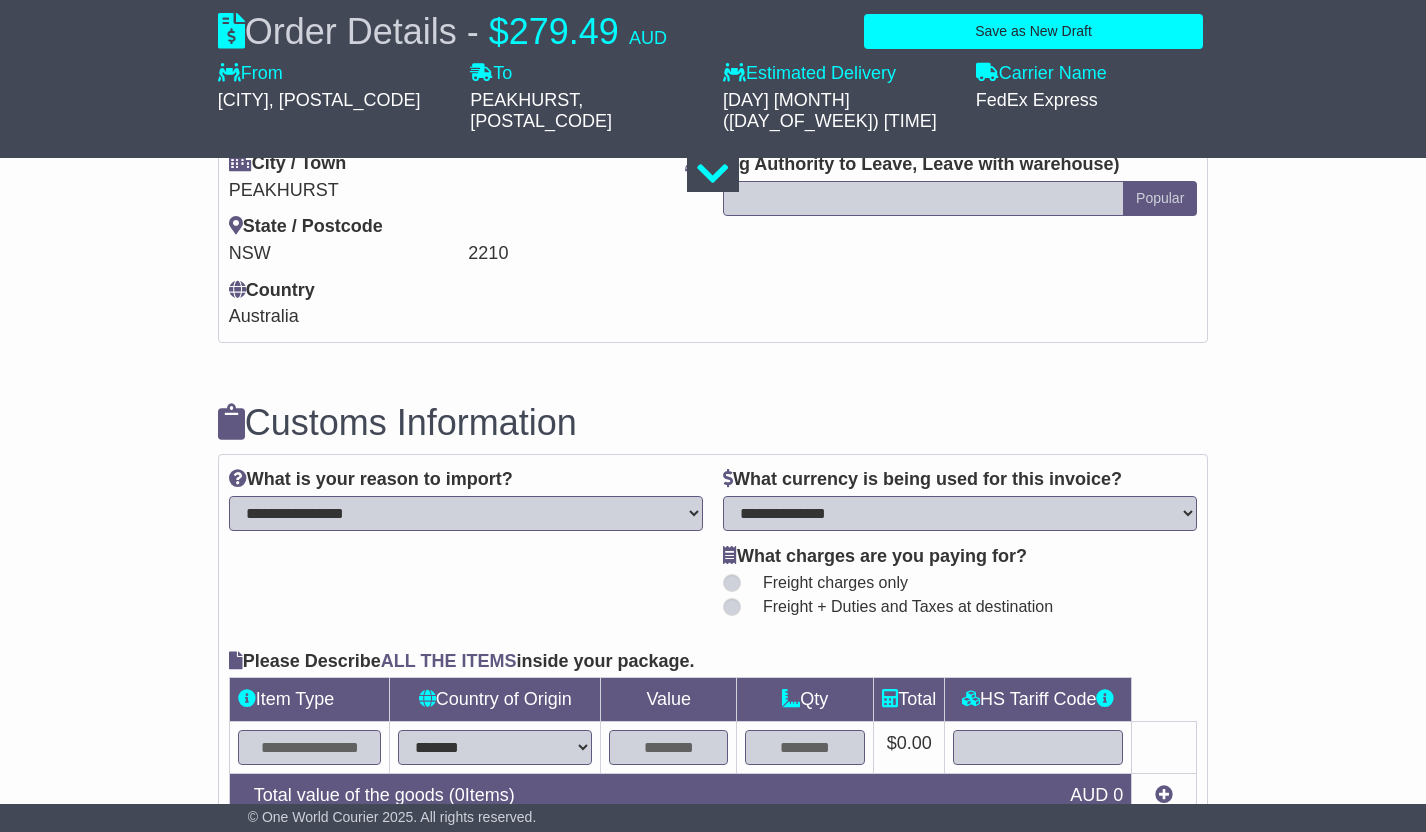 scroll, scrollTop: 1777, scrollLeft: 0, axis: vertical 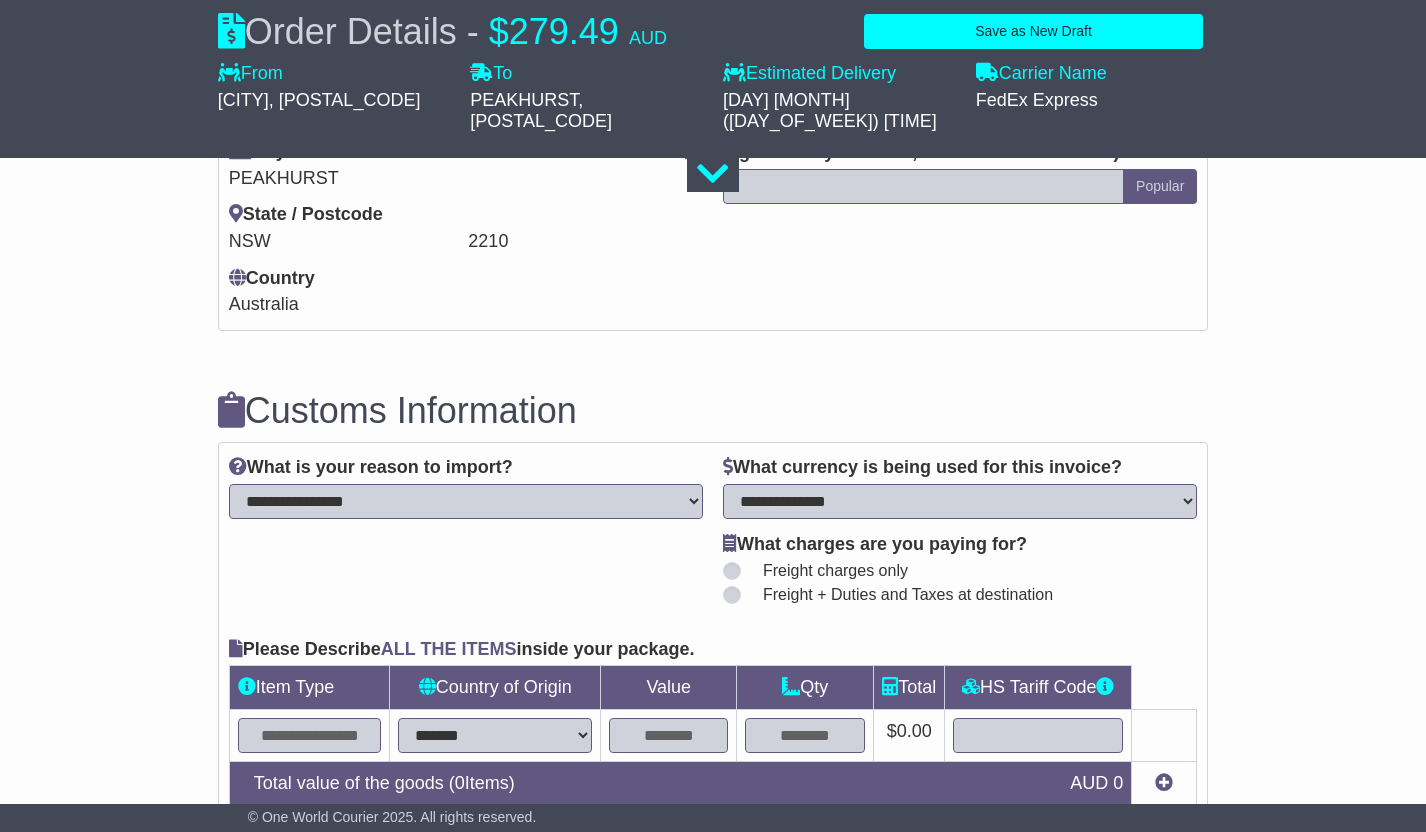 select on "******" 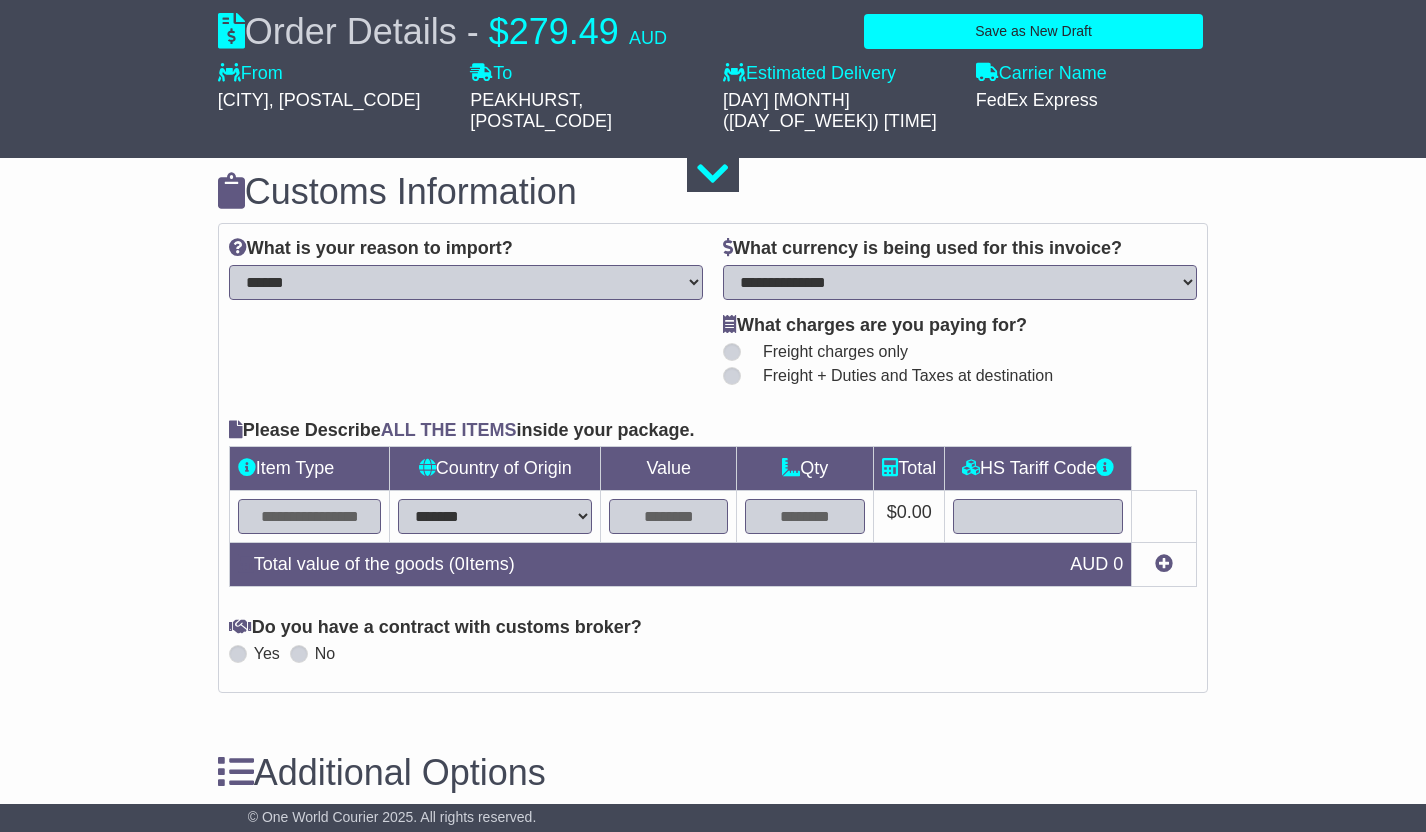 scroll, scrollTop: 1990, scrollLeft: 0, axis: vertical 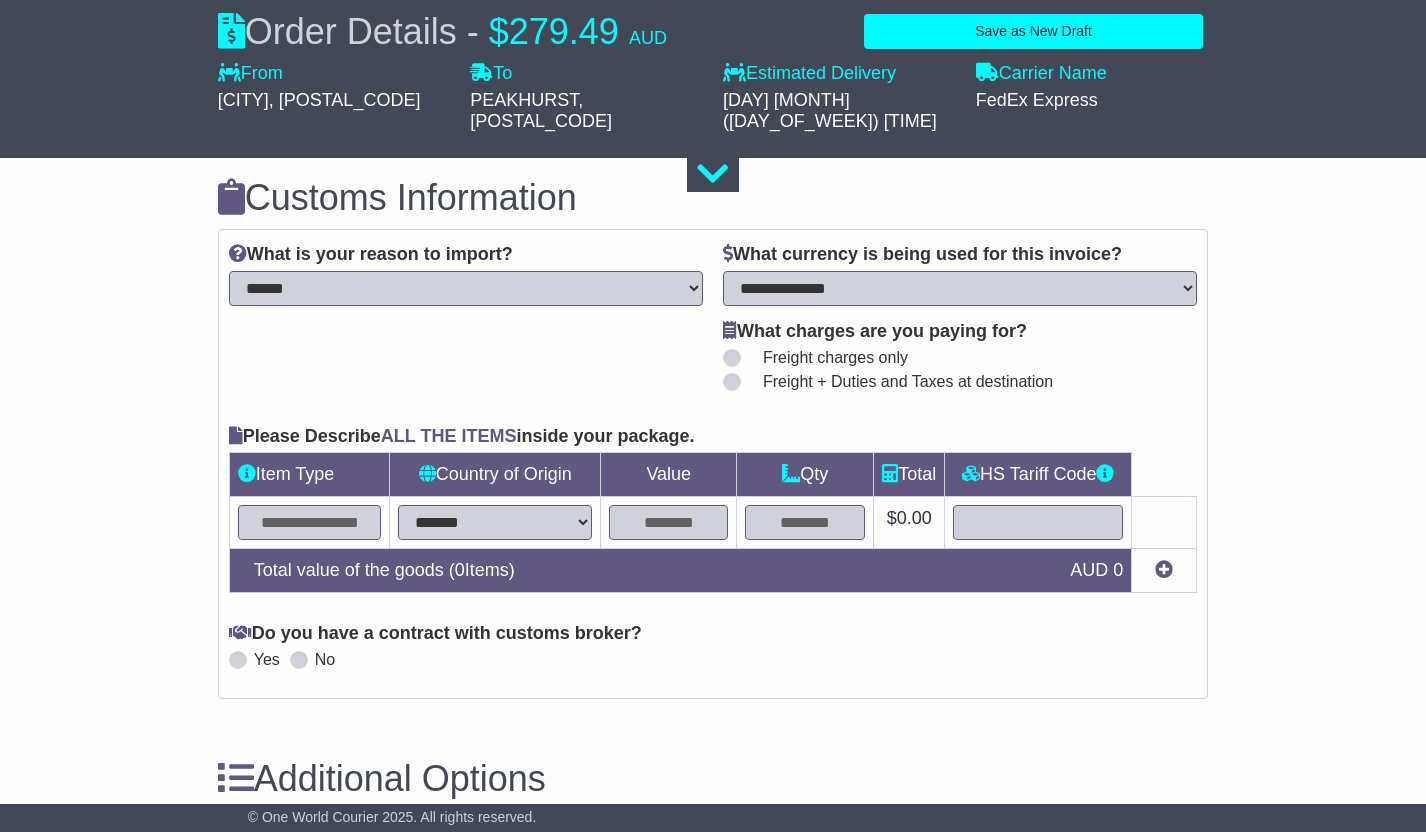 click at bounding box center (310, 522) 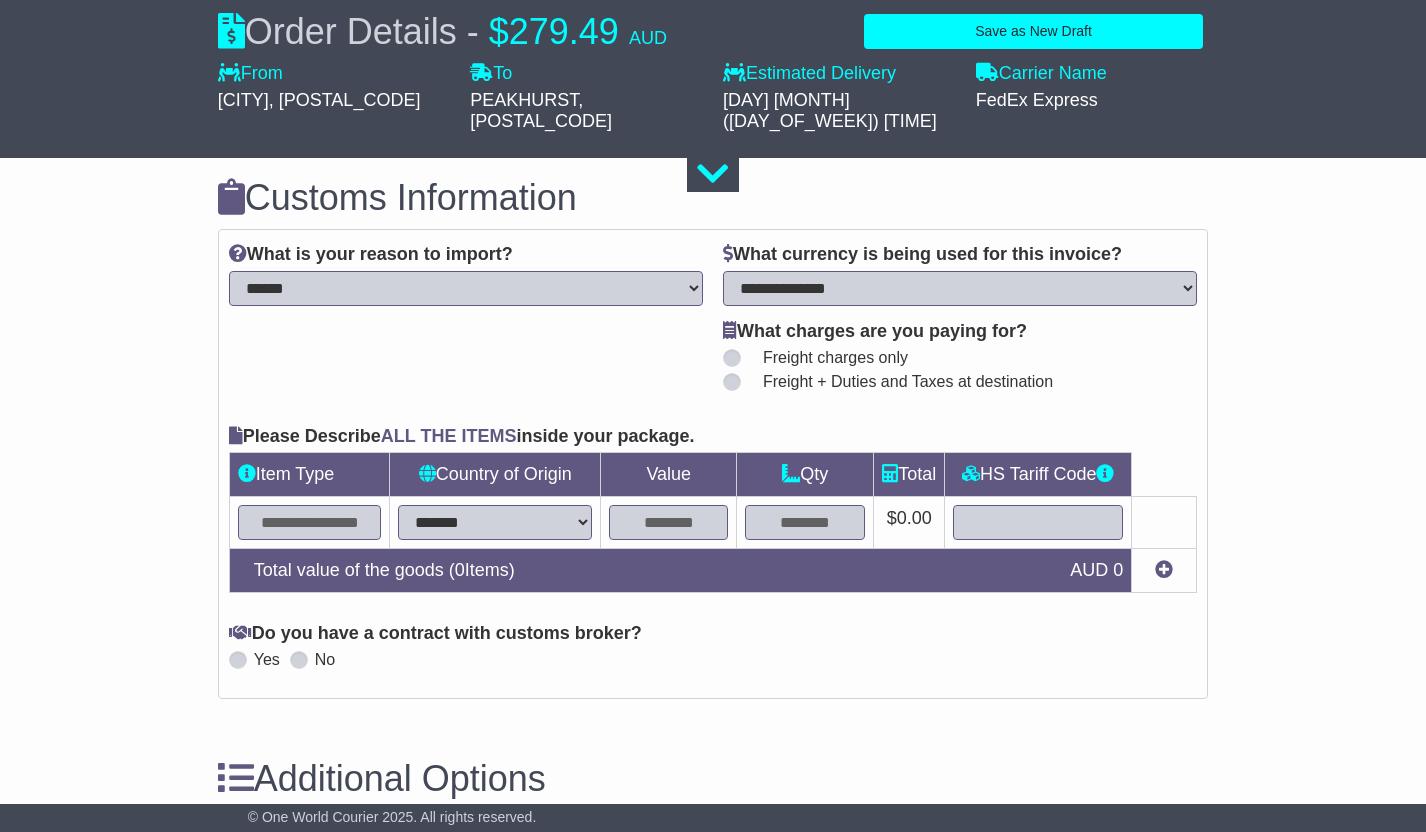 click at bounding box center (310, 522) 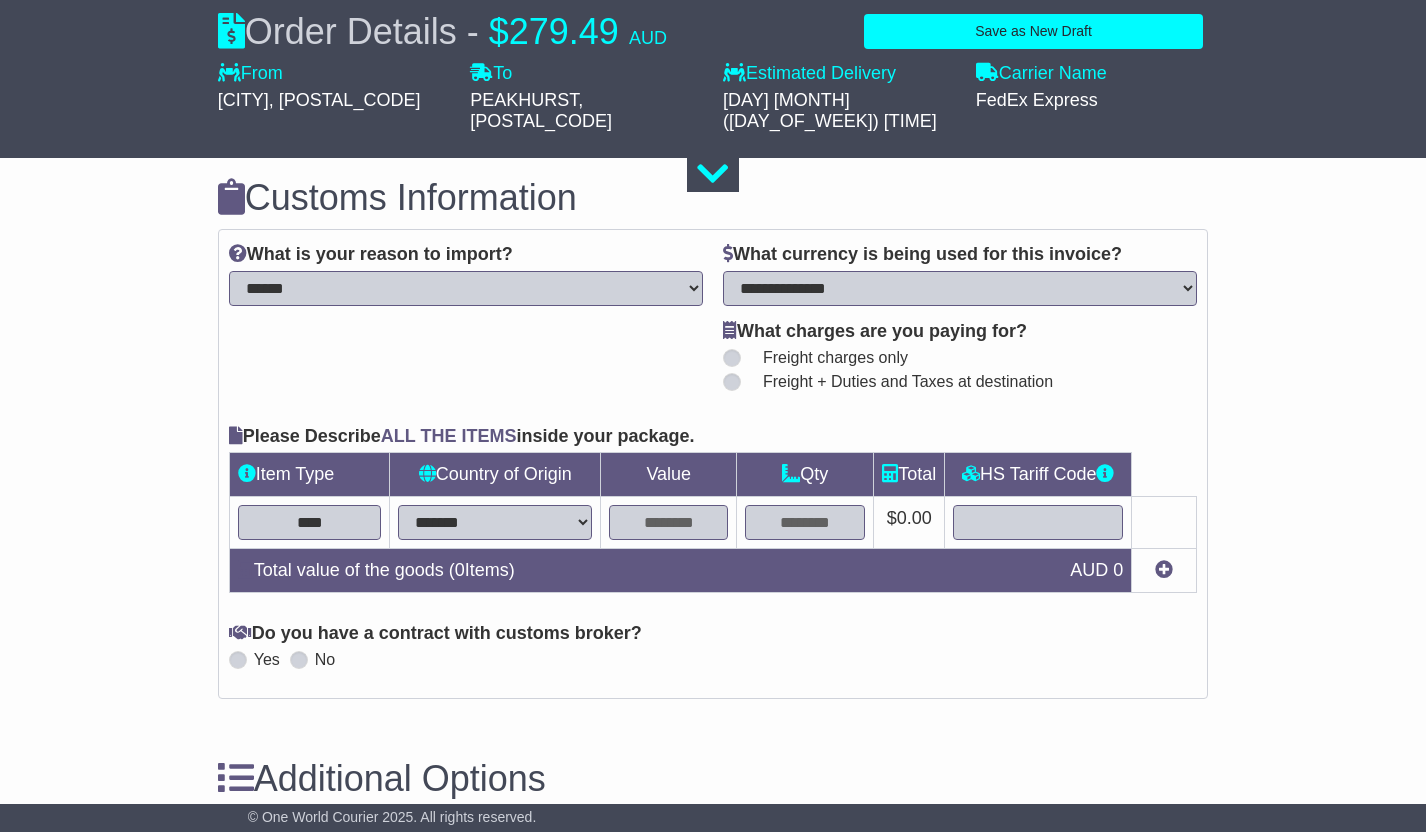 type on "****" 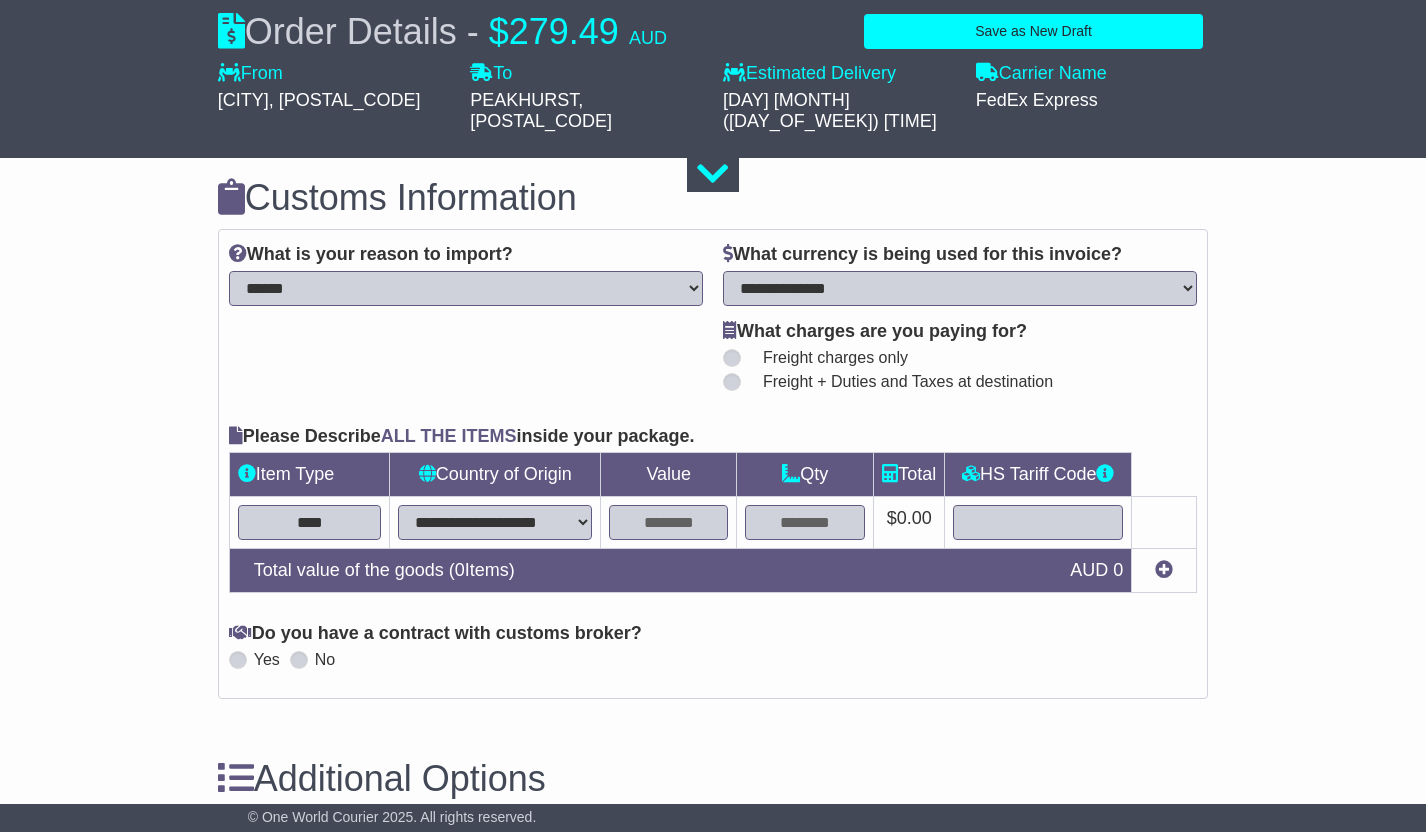 select on "***" 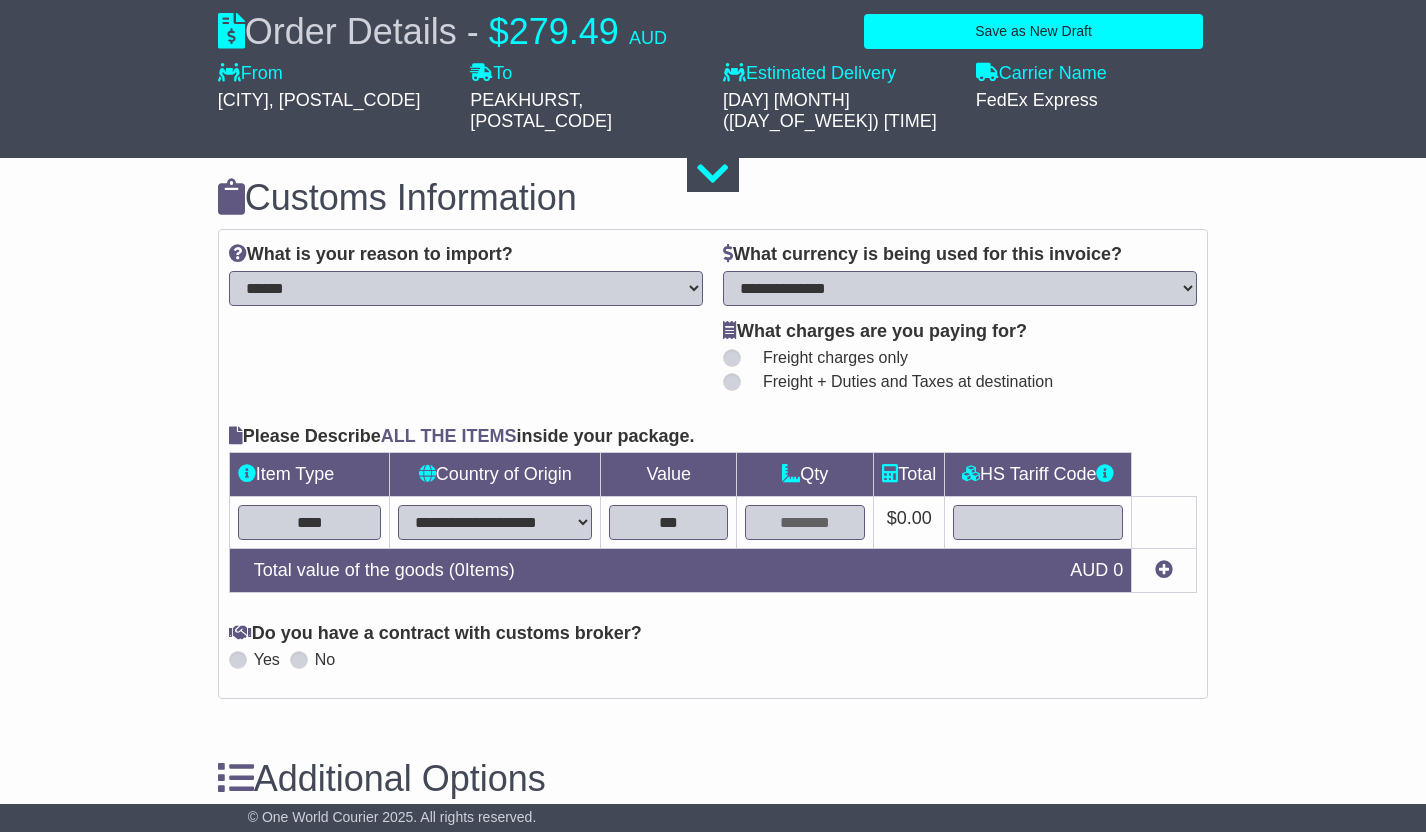 type on "***" 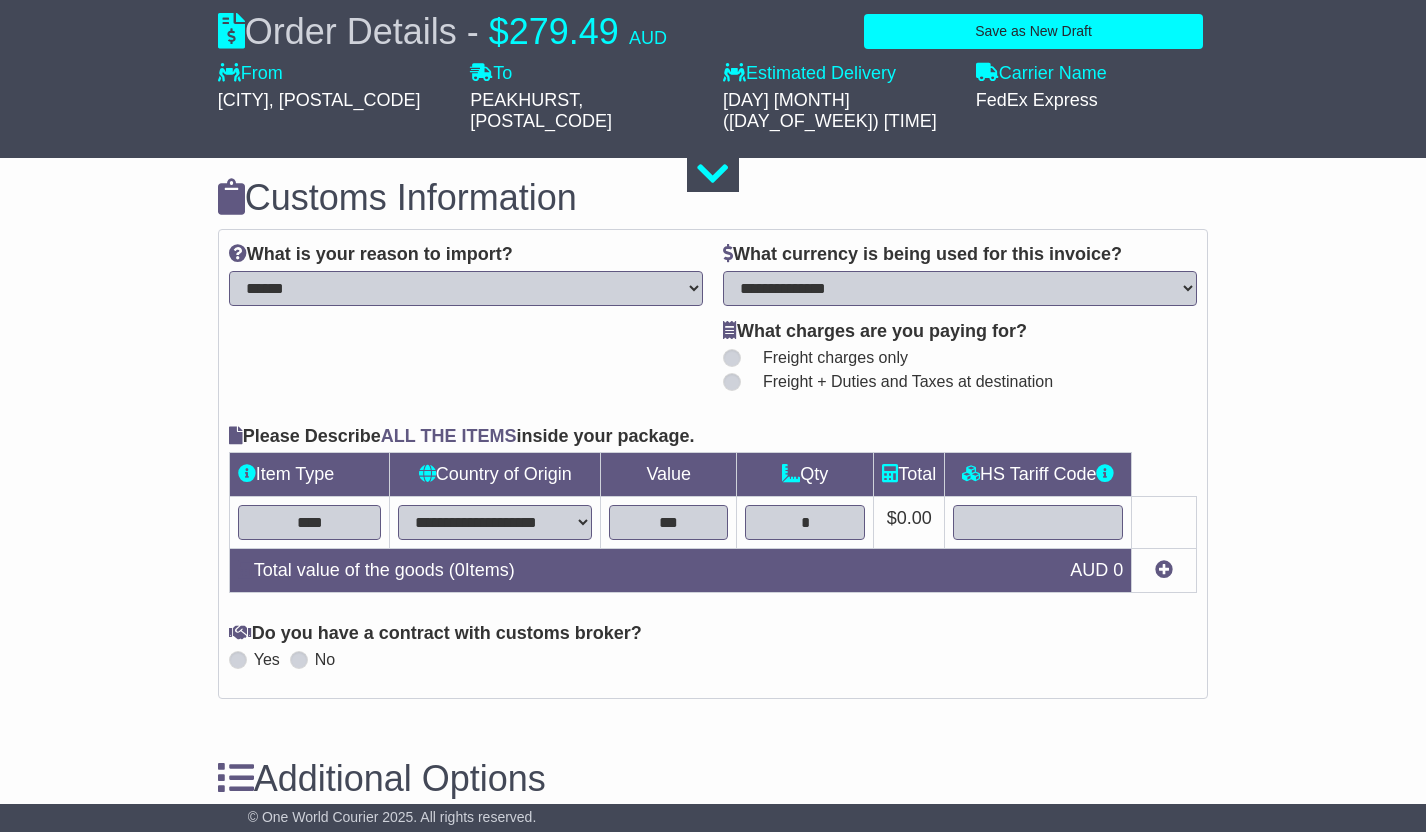type on "*" 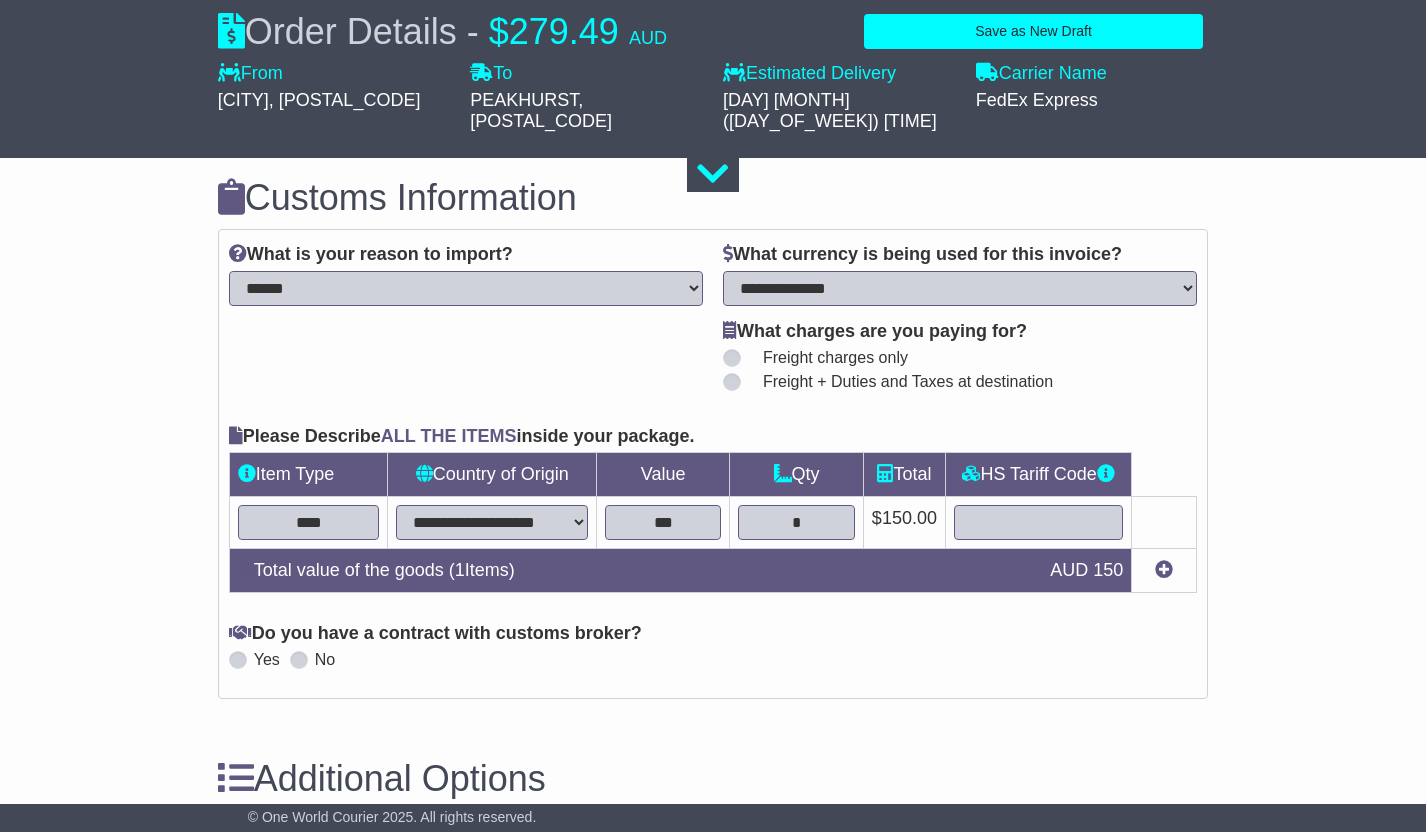 click at bounding box center (1106, 473) 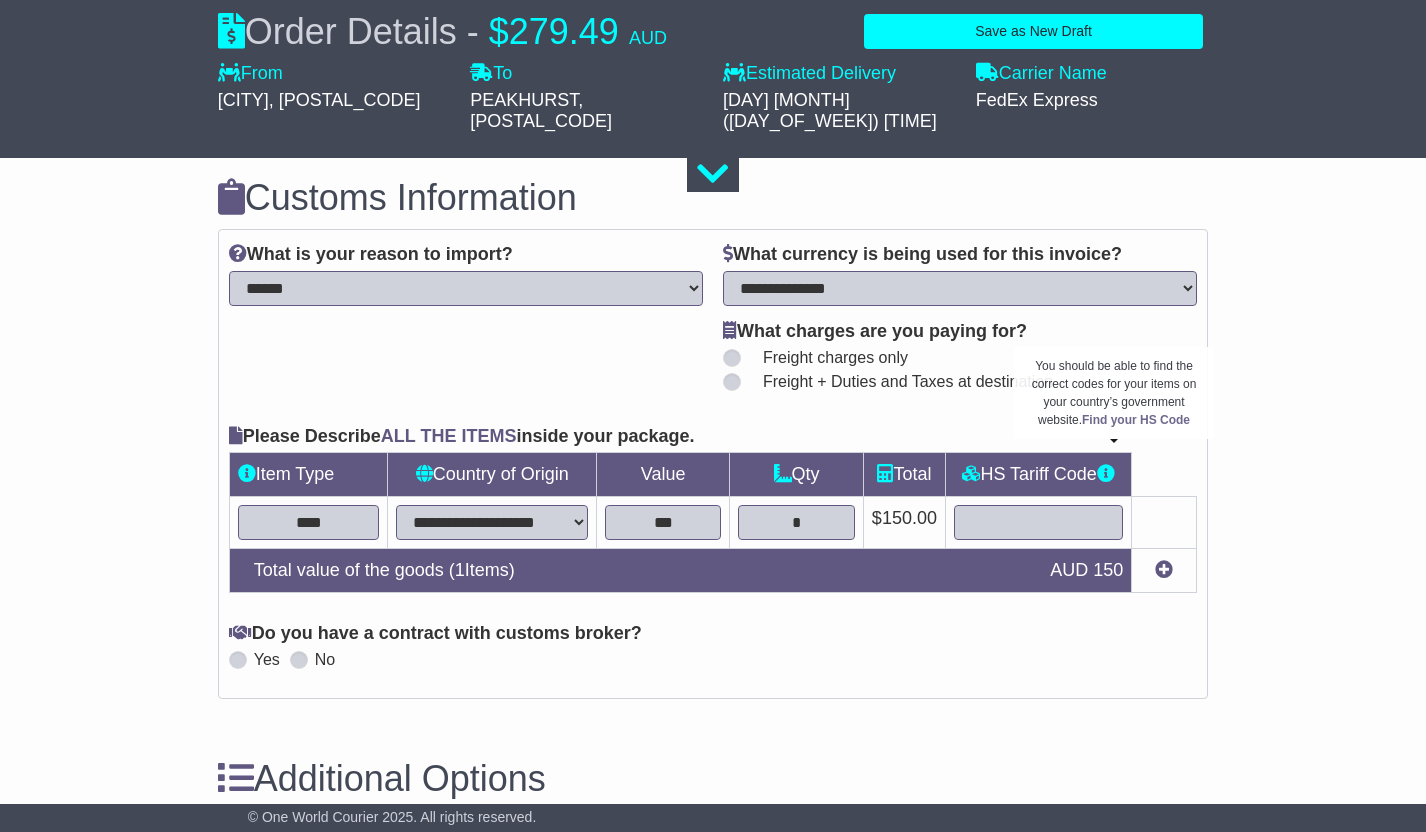 click at bounding box center [1106, 473] 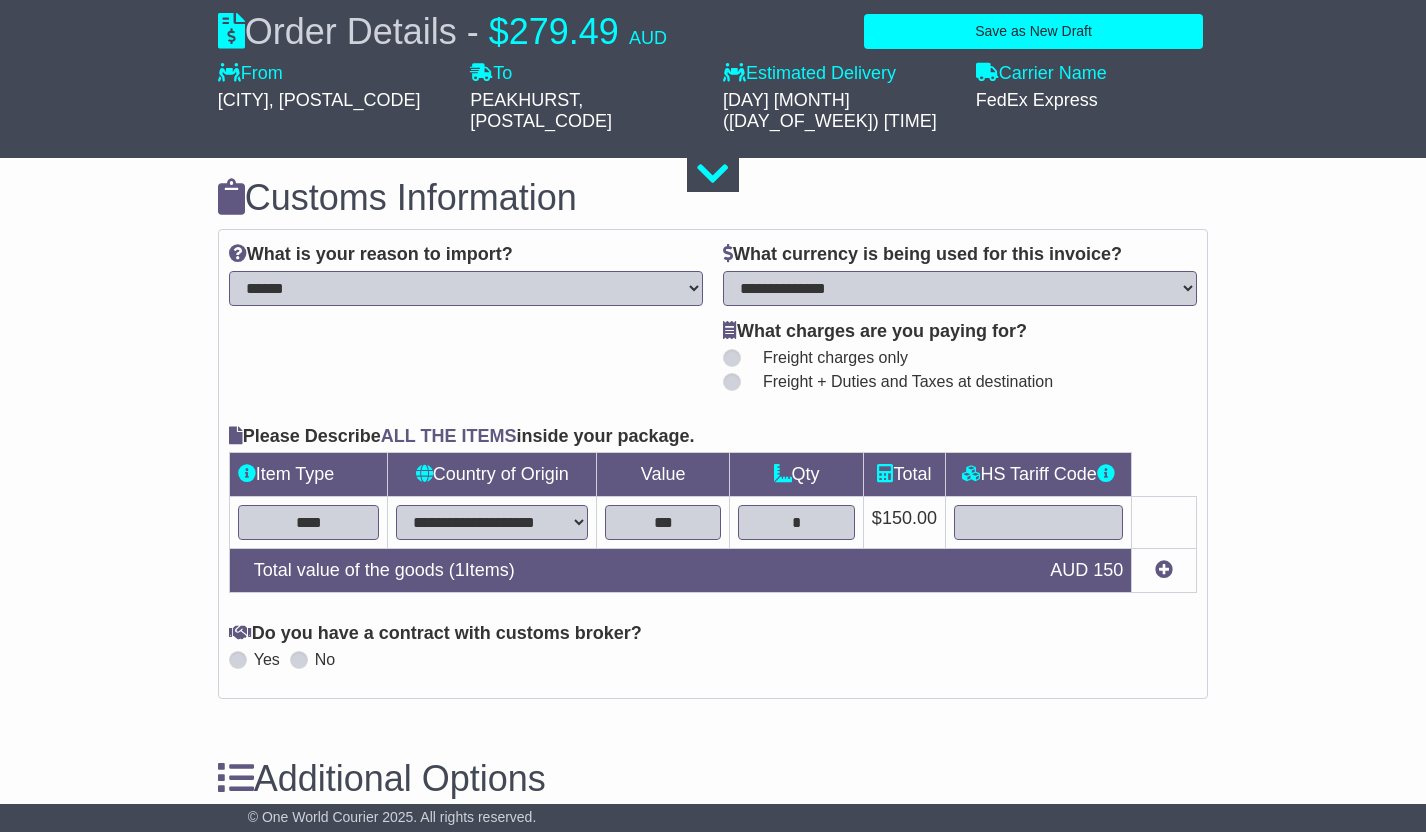 click on "Yes
No" at bounding box center [713, 659] 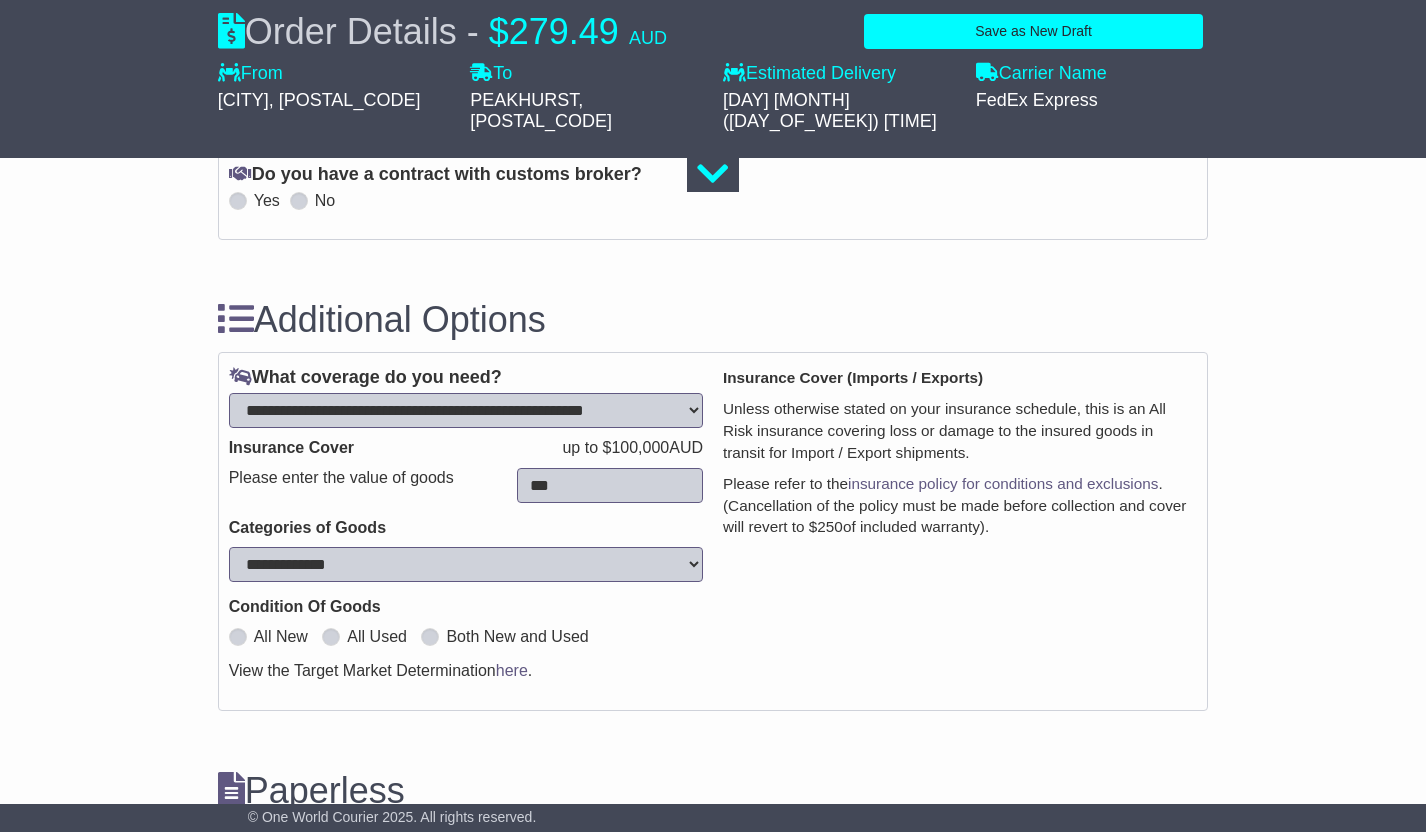 scroll, scrollTop: 2452, scrollLeft: 0, axis: vertical 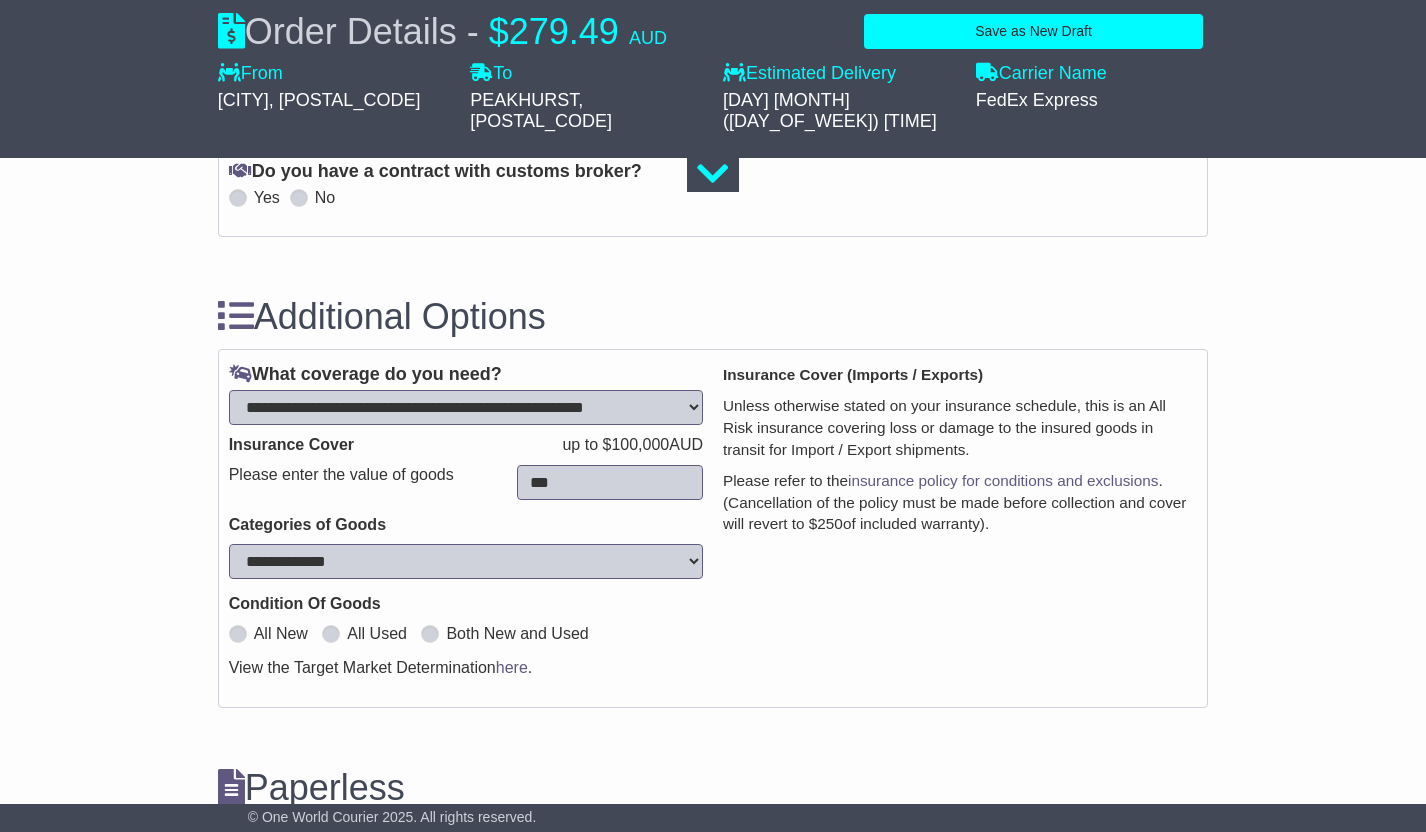 select 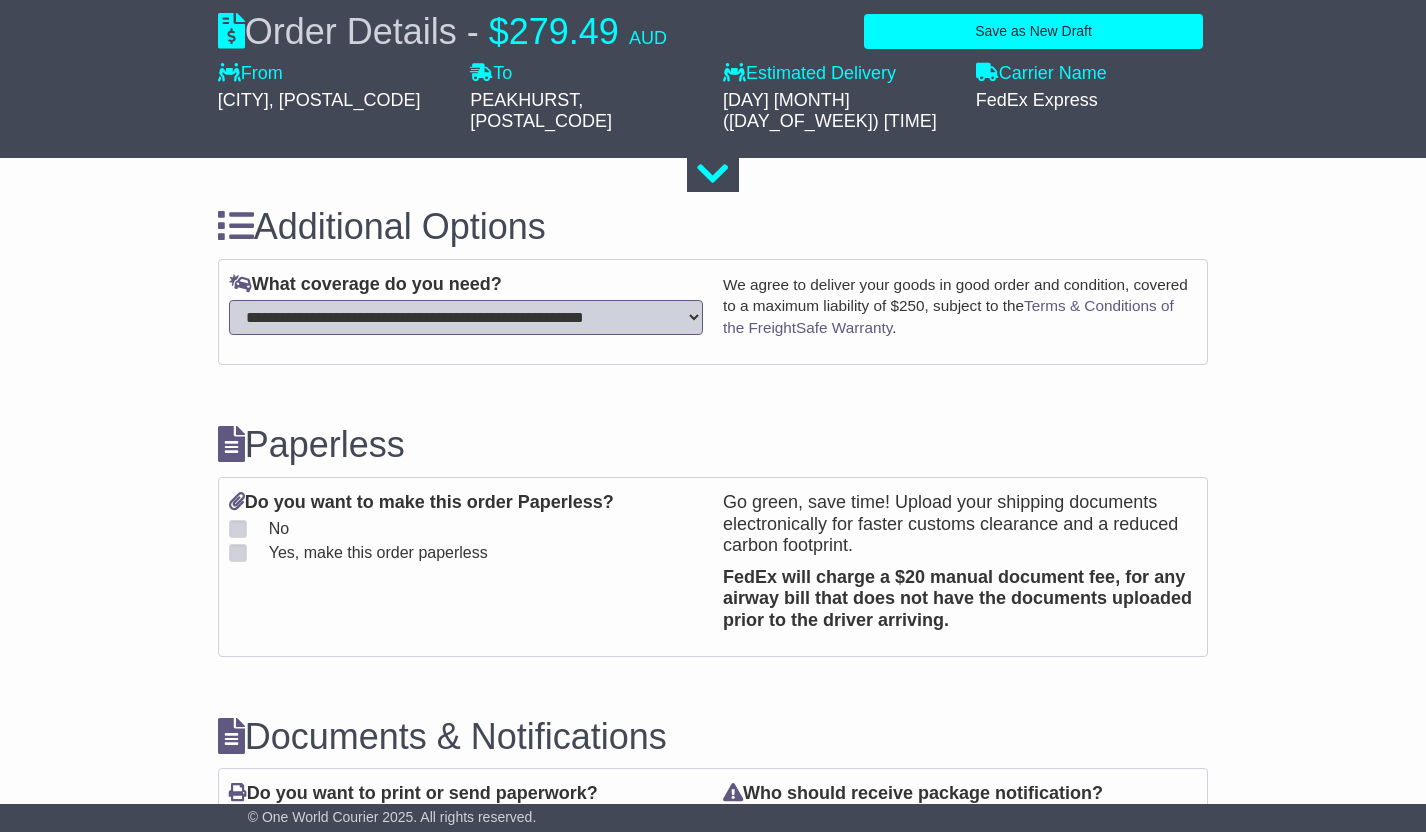 scroll, scrollTop: 2542, scrollLeft: 0, axis: vertical 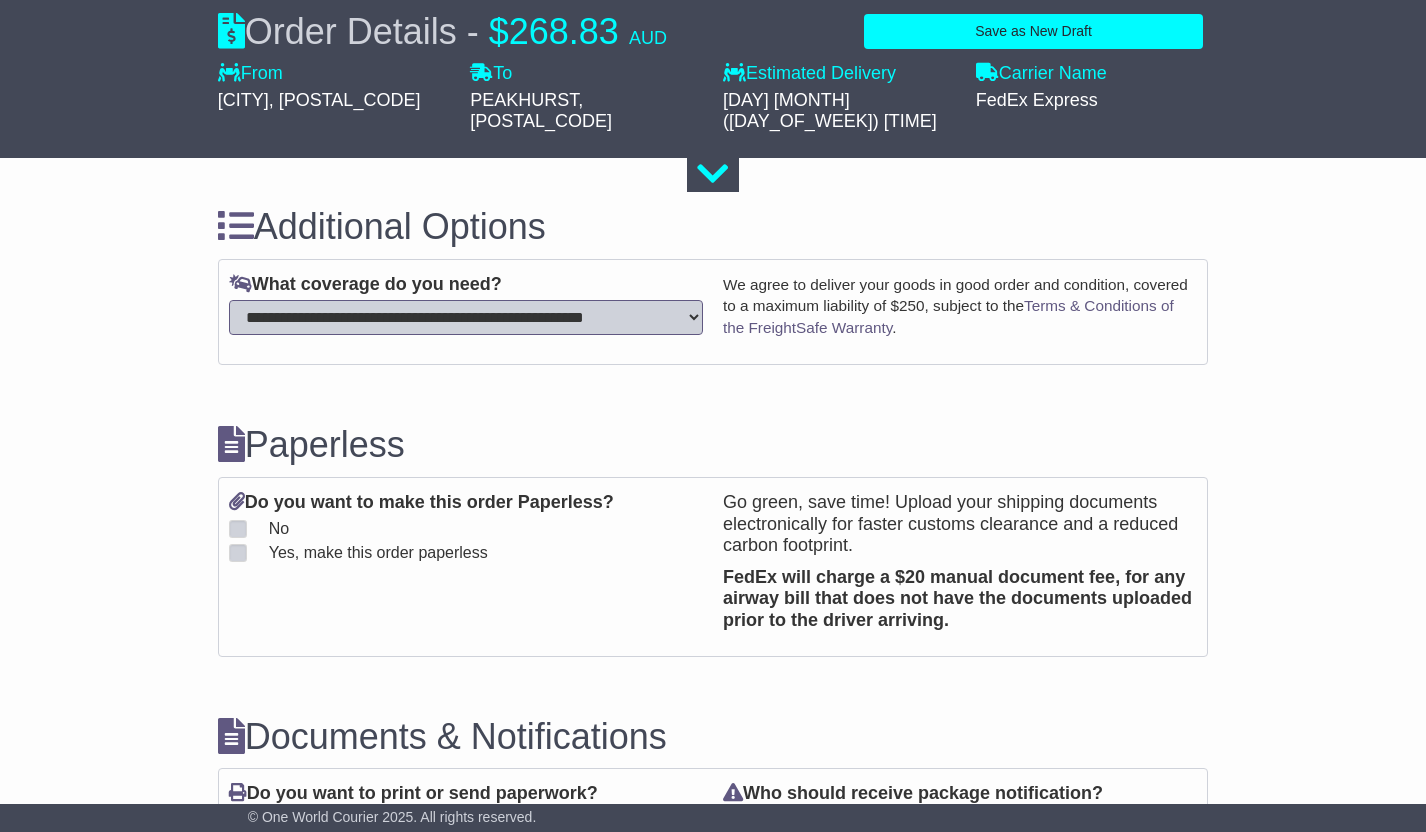 click at bounding box center (238, 553) 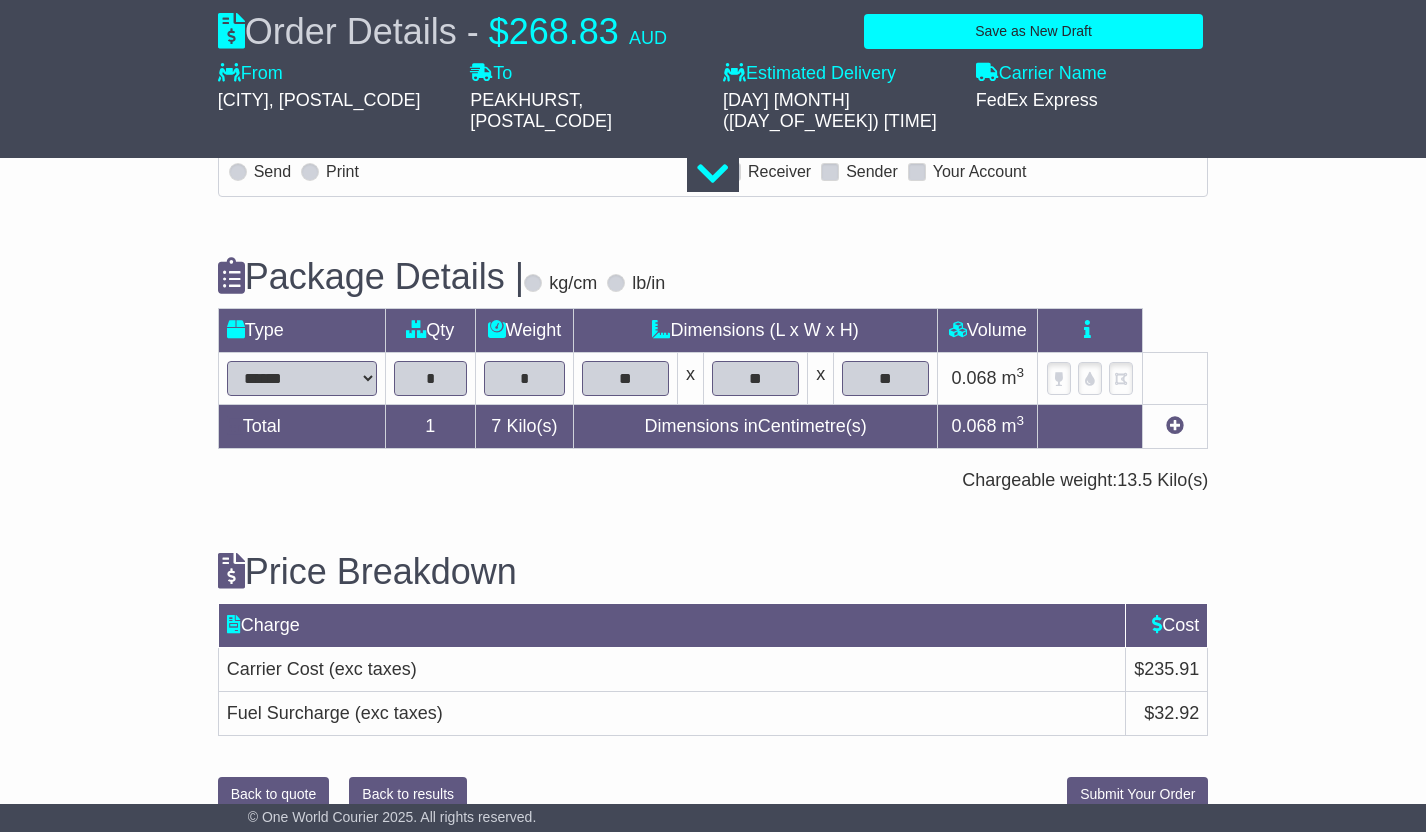 scroll, scrollTop: 3265, scrollLeft: 0, axis: vertical 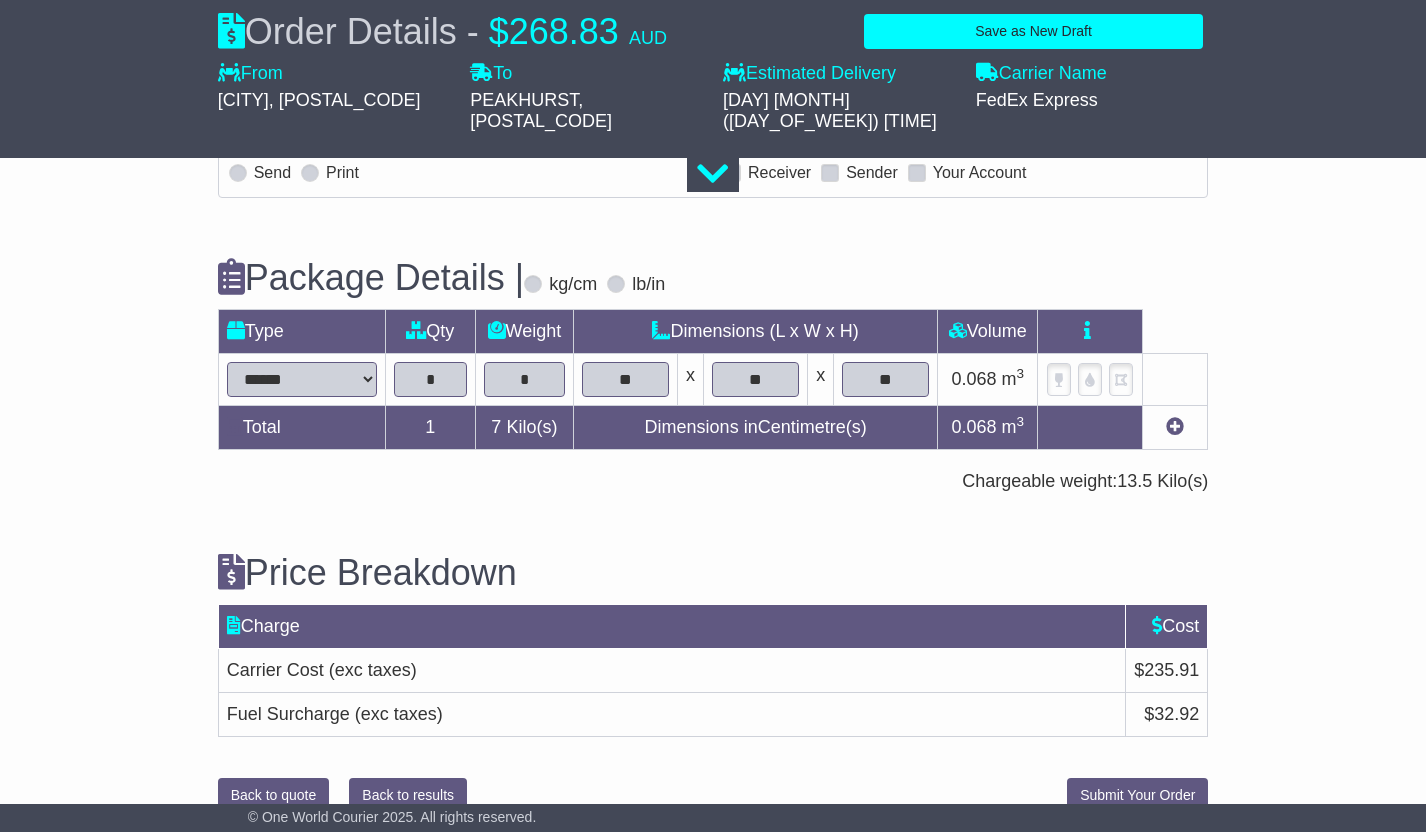 click on "Submit Your Order" at bounding box center [1137, 795] 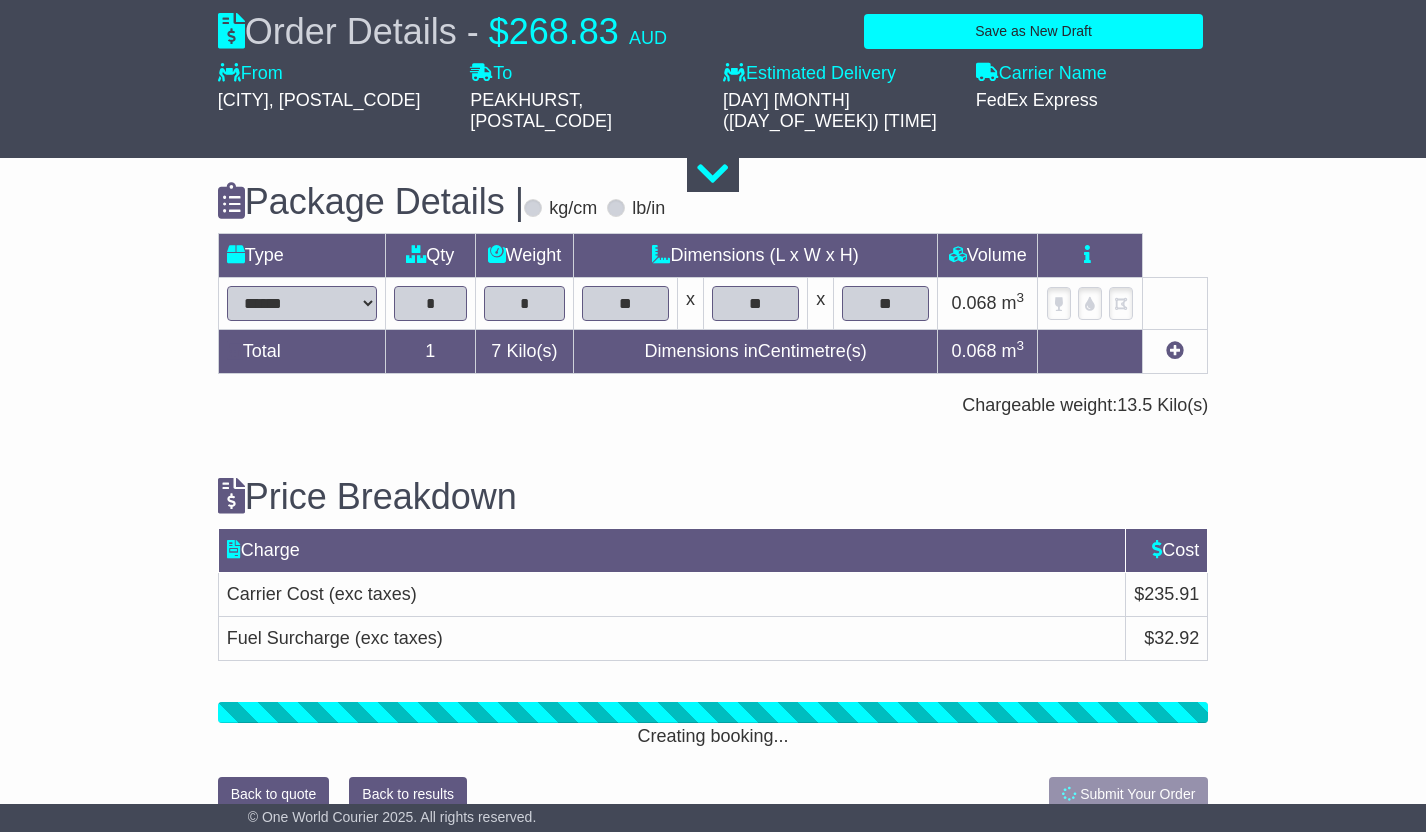 scroll, scrollTop: 3340, scrollLeft: 0, axis: vertical 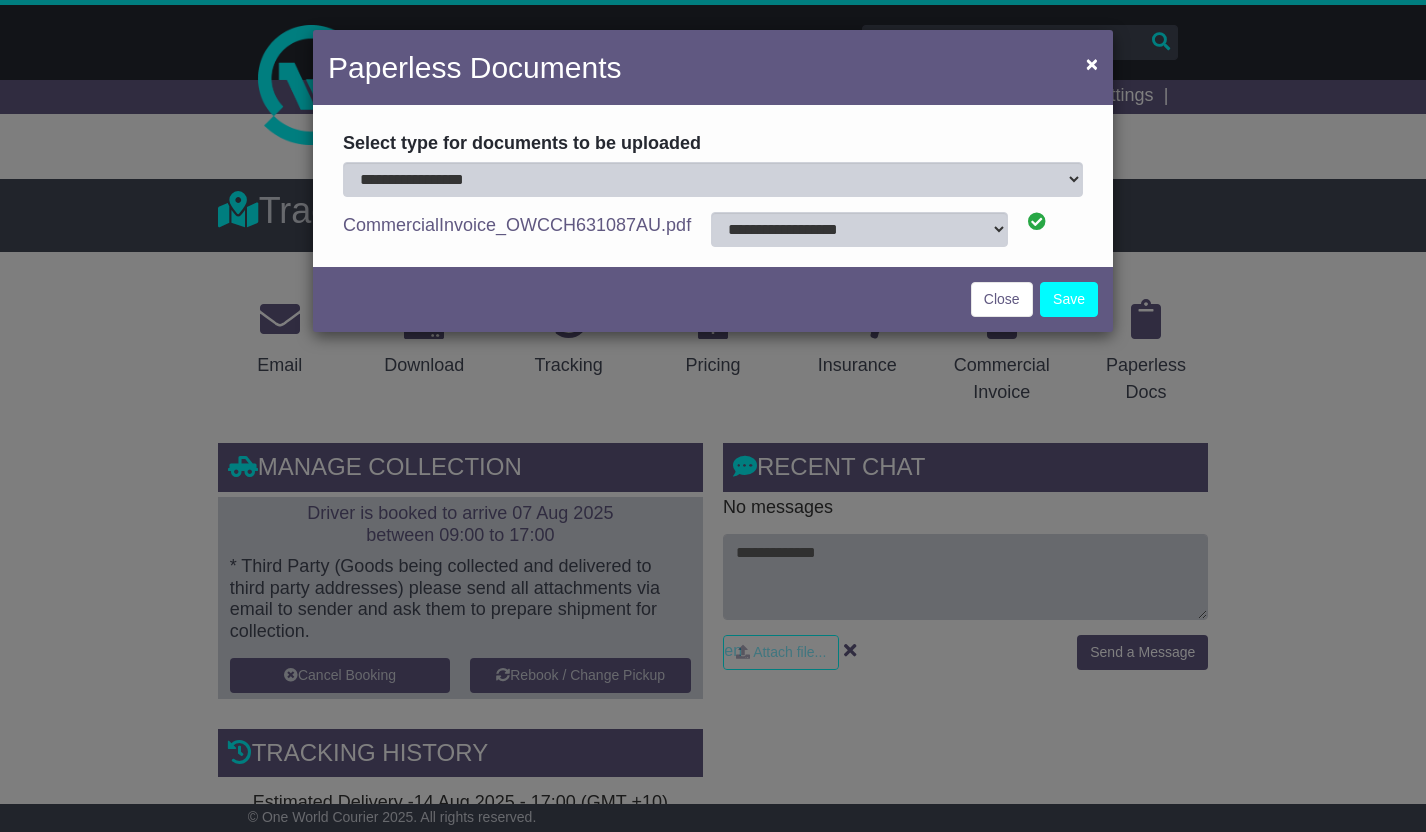 select on "**********" 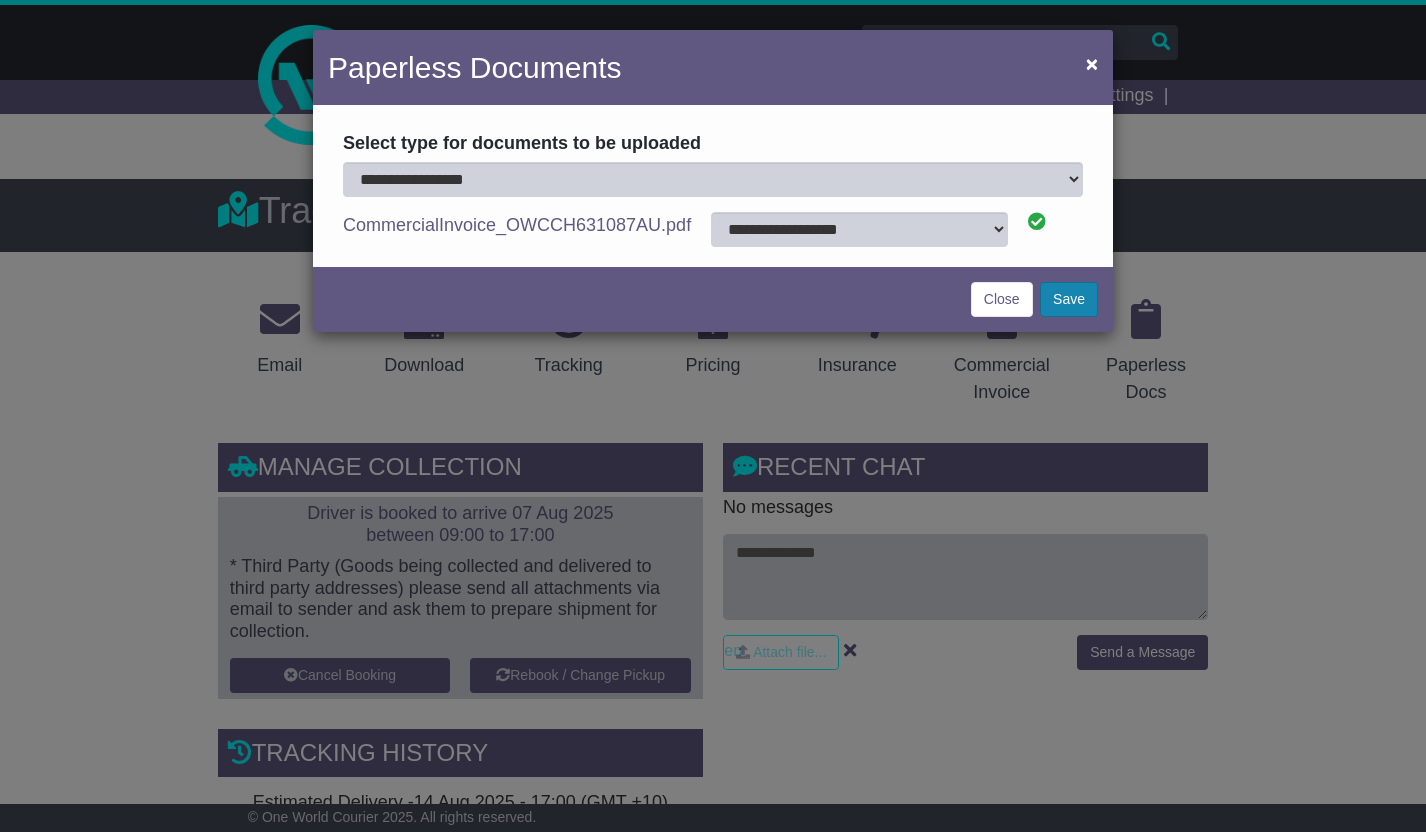 click on "Save" at bounding box center [1069, 299] 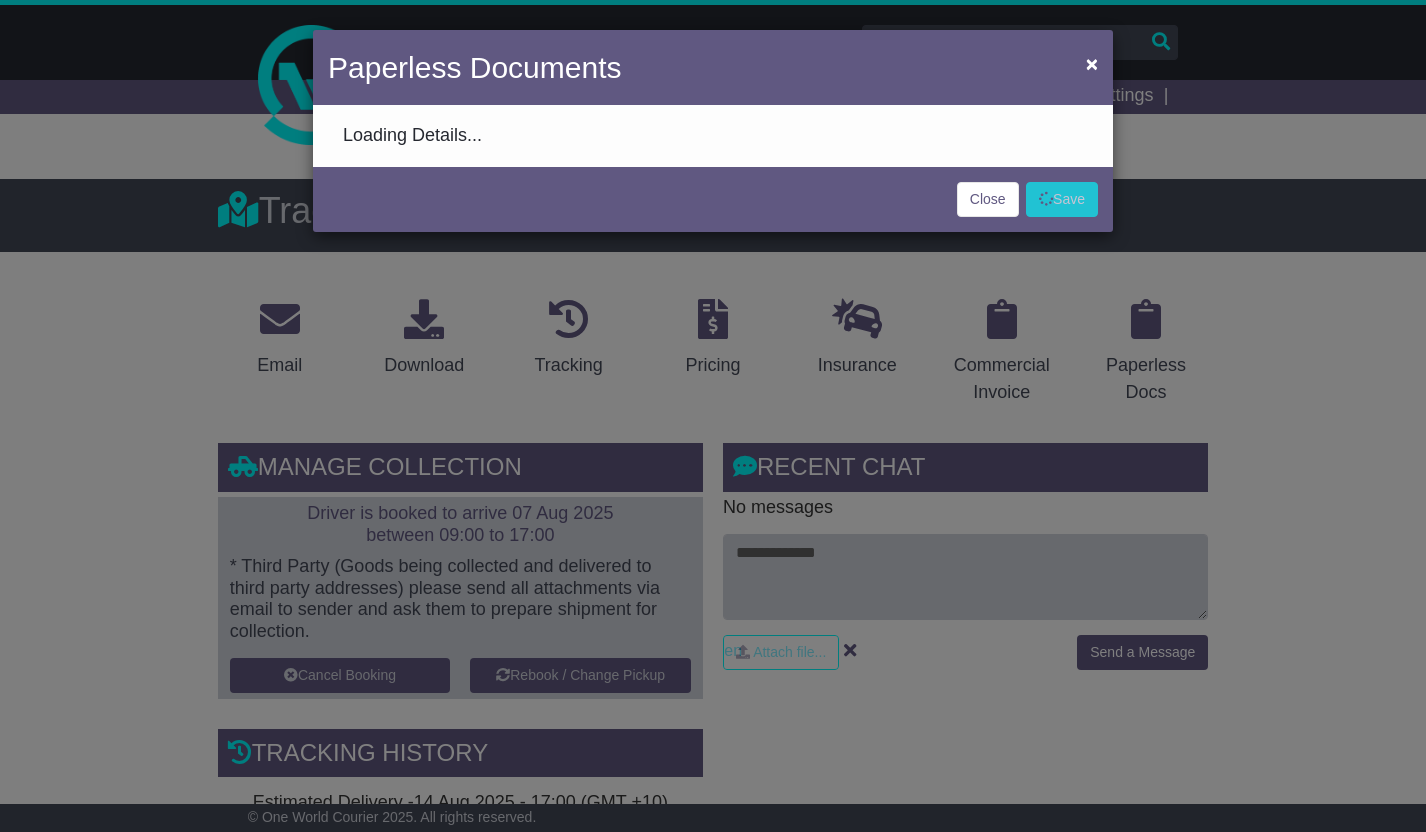 select on "**********" 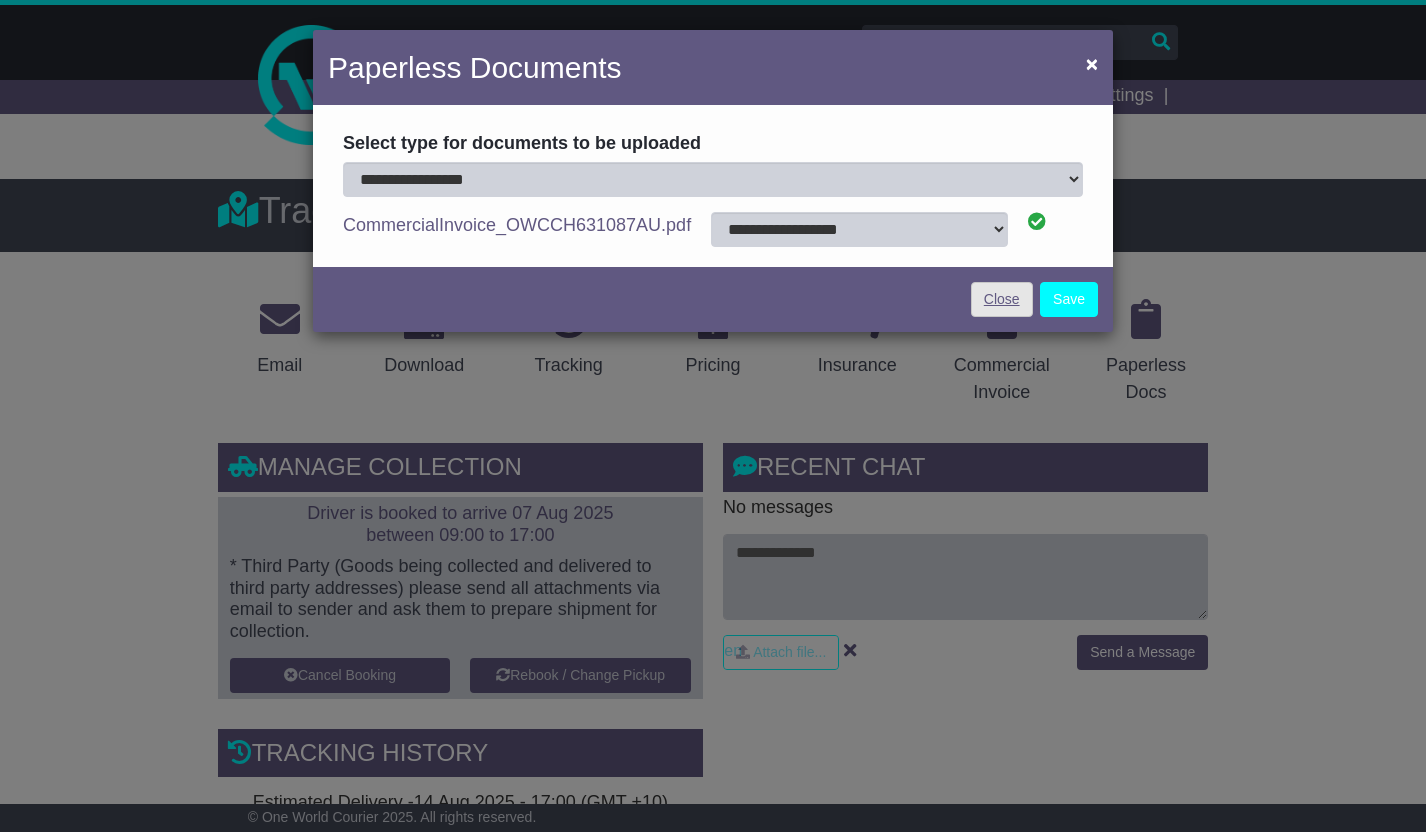click on "Close" at bounding box center [1002, 299] 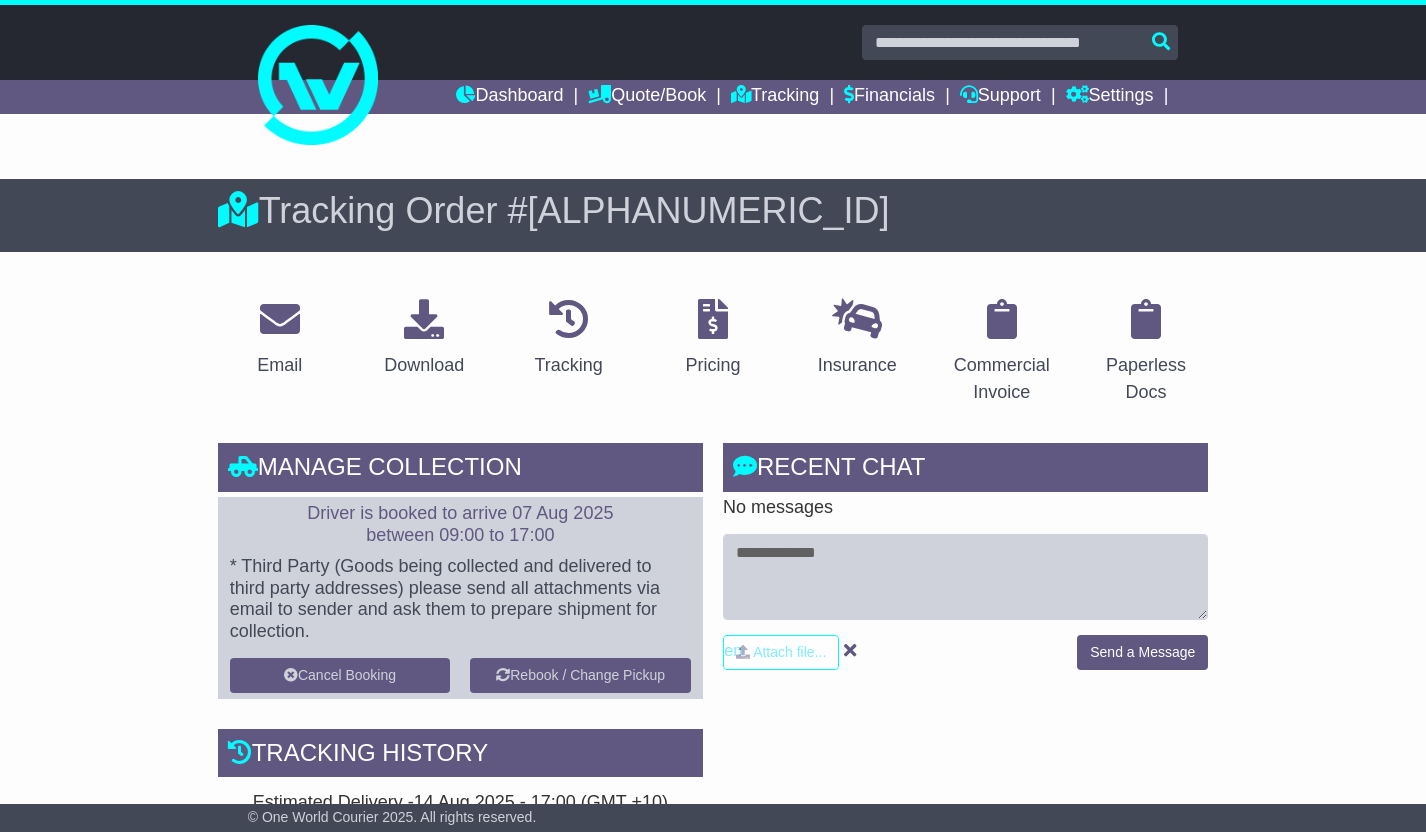 scroll, scrollTop: 0, scrollLeft: 0, axis: both 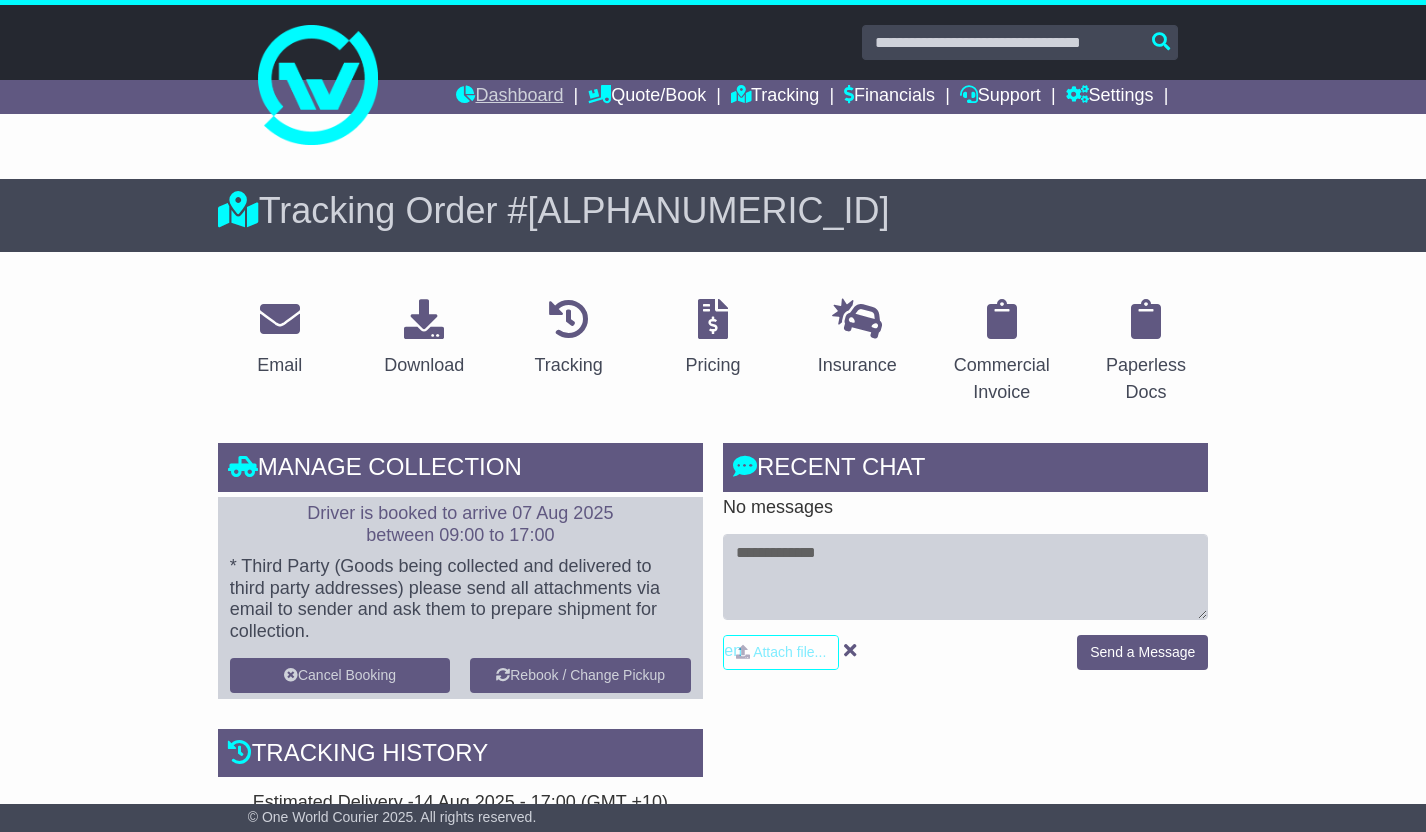 click on "Dashboard" at bounding box center [509, 97] 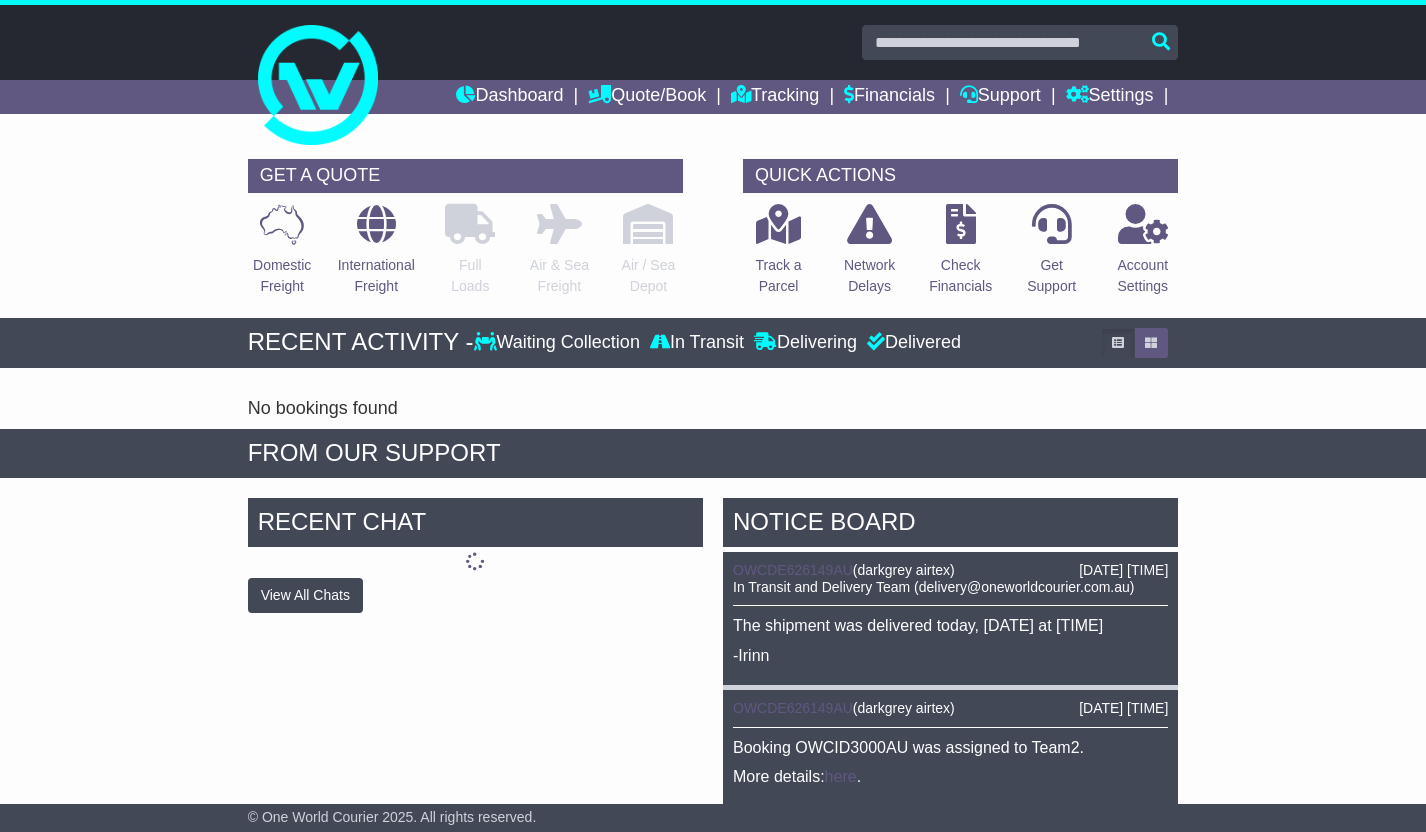 scroll, scrollTop: 0, scrollLeft: 0, axis: both 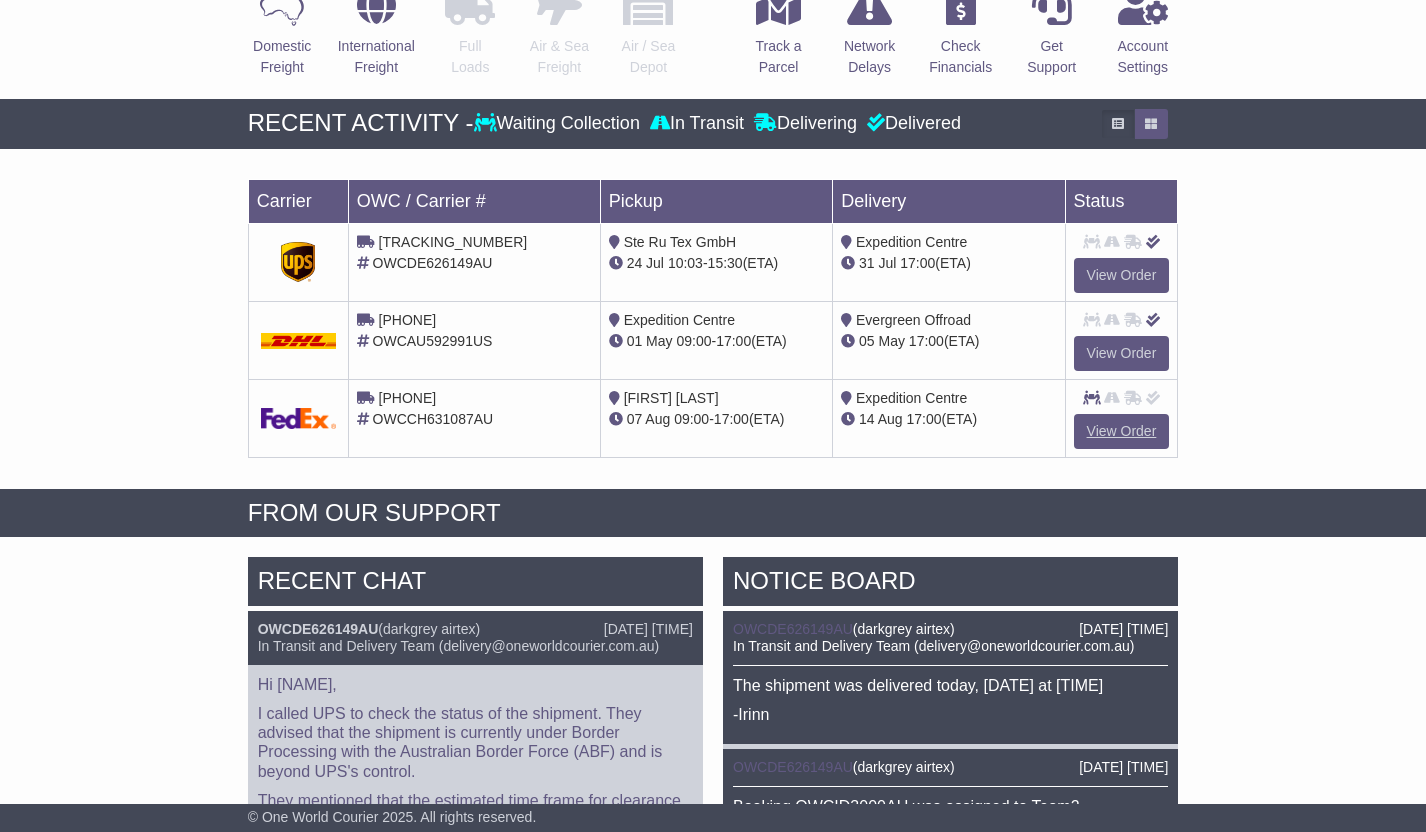 click on "View Order" at bounding box center (1122, 431) 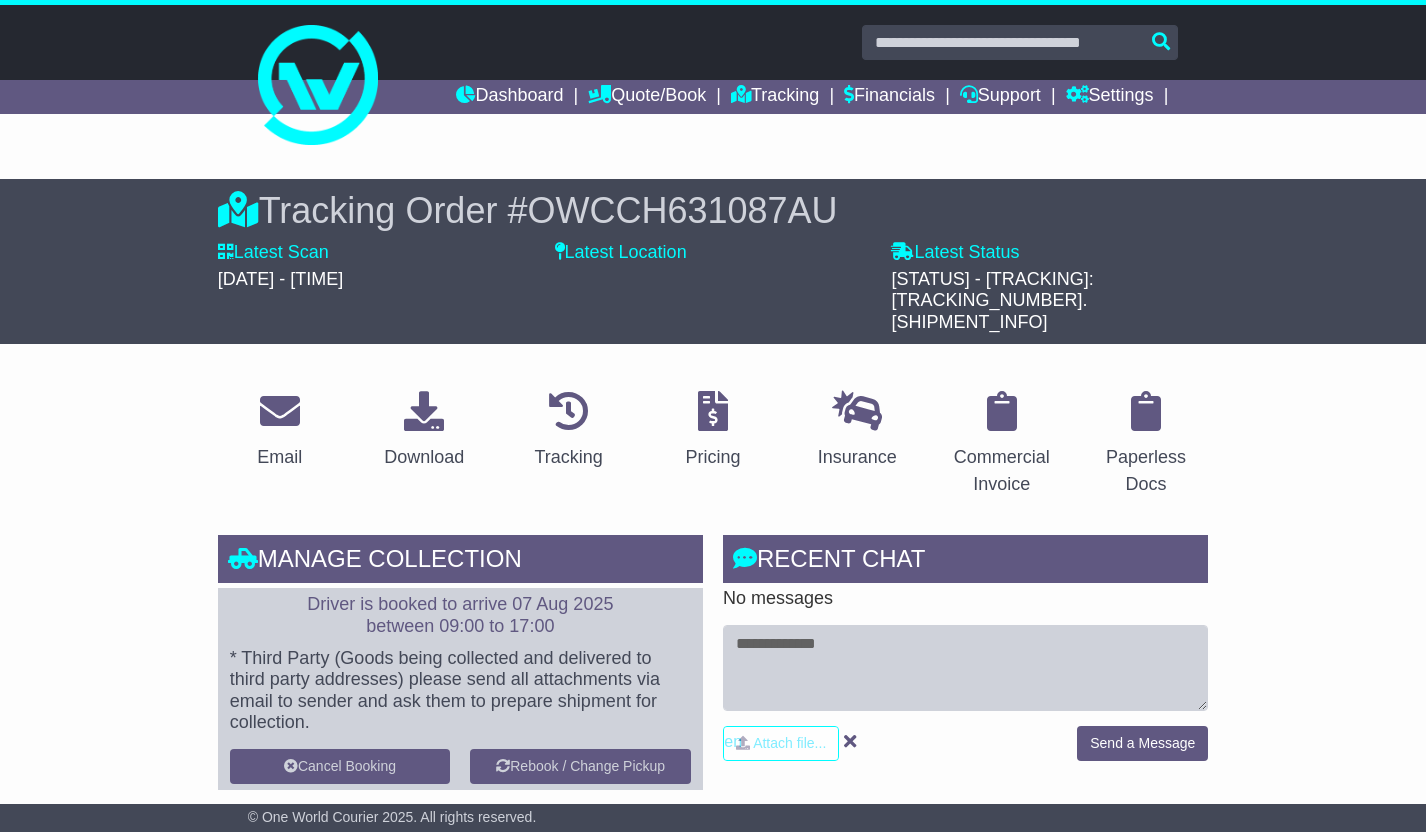 scroll, scrollTop: 0, scrollLeft: 0, axis: both 